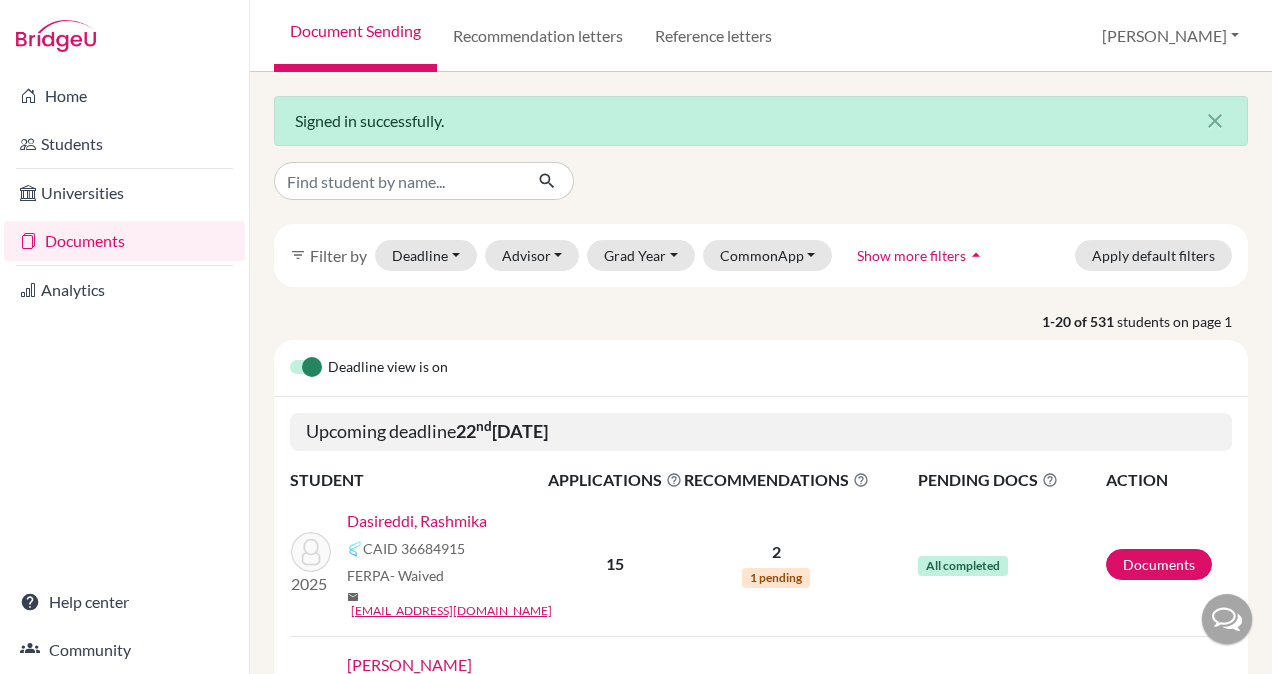 click at bounding box center (398, 181) 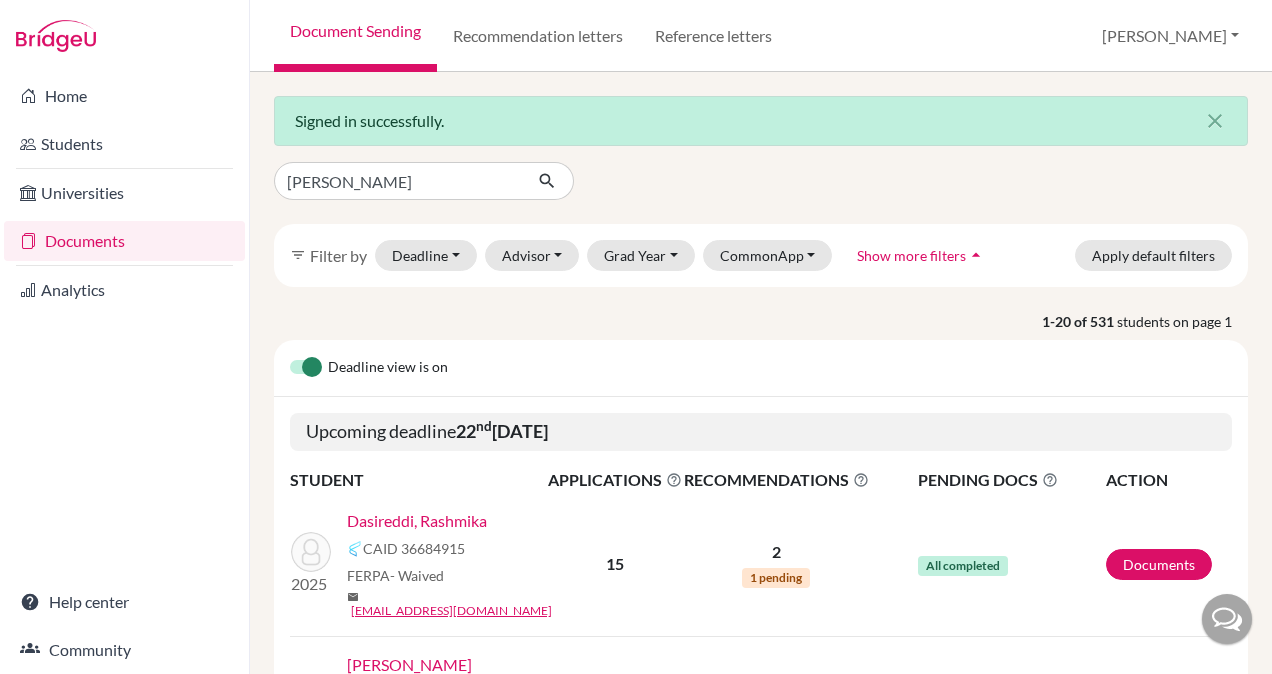 click at bounding box center [547, 181] 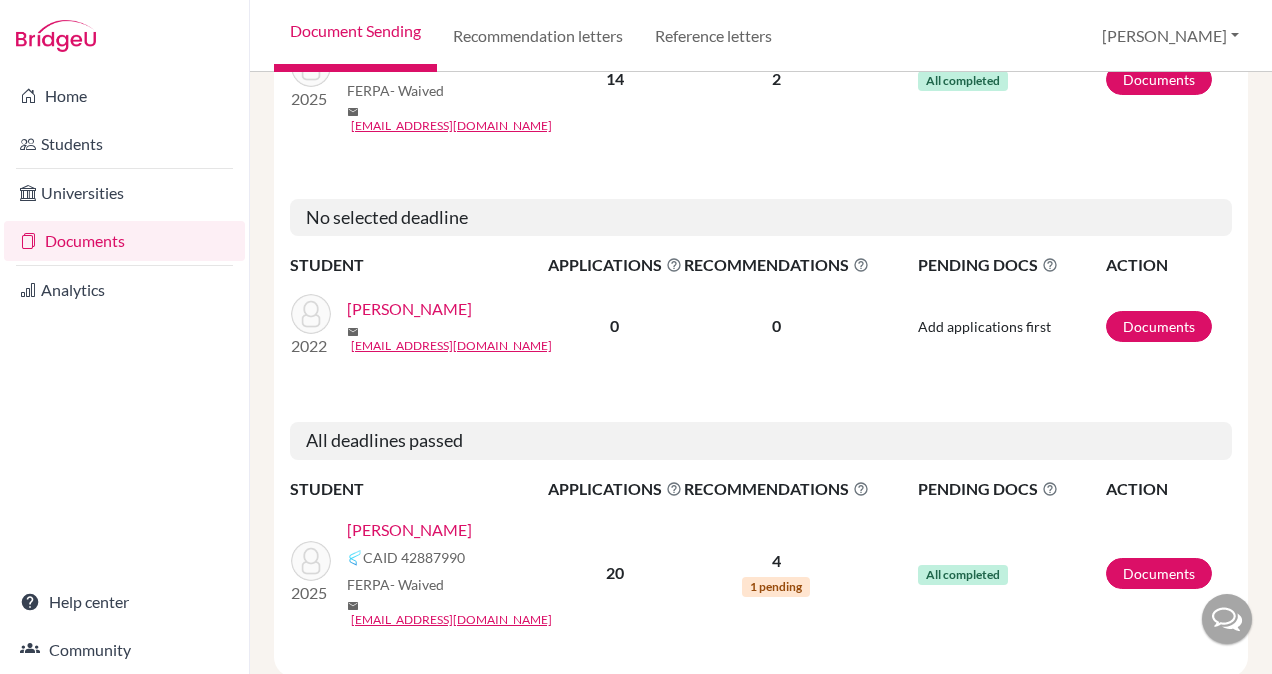 scroll, scrollTop: 500, scrollLeft: 0, axis: vertical 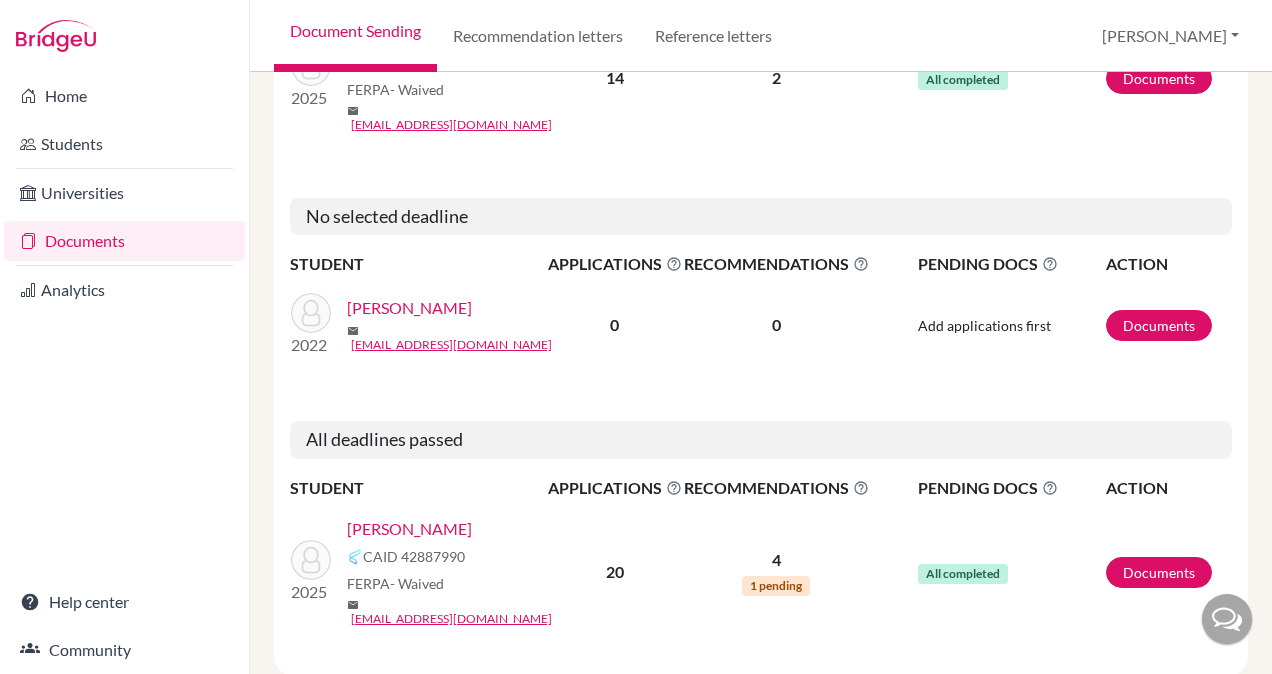 click on "[PERSON_NAME]" at bounding box center (409, 529) 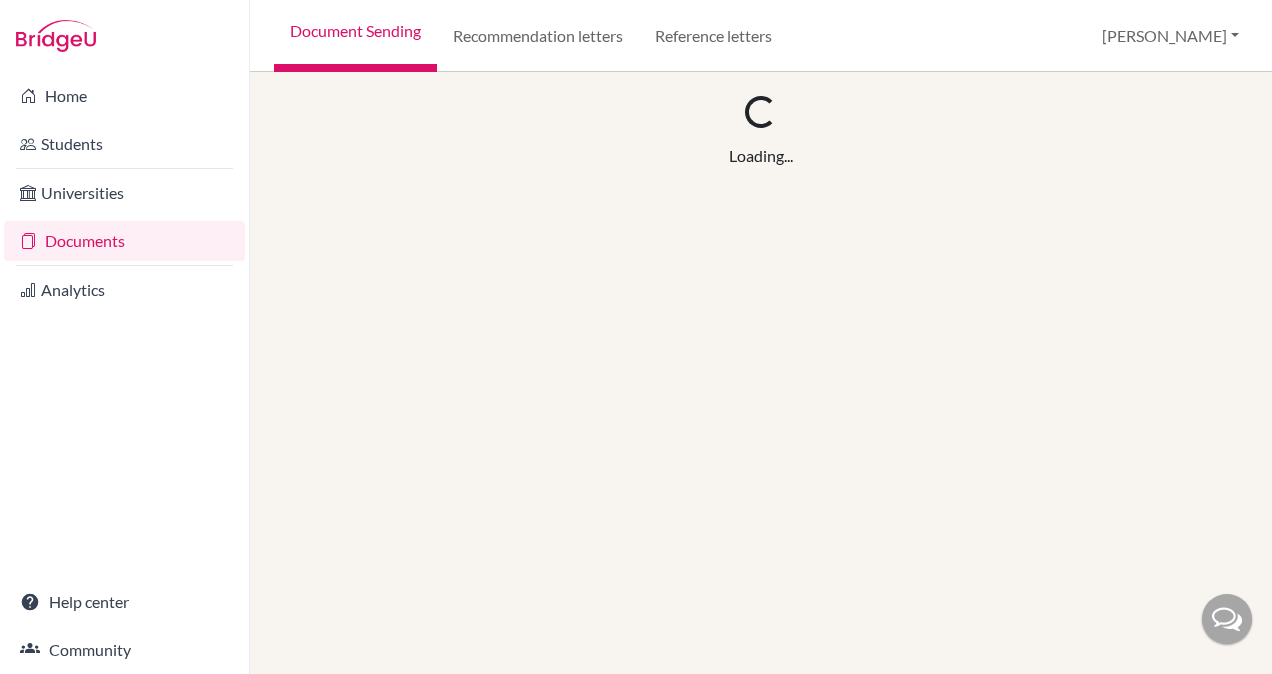 scroll, scrollTop: 0, scrollLeft: 0, axis: both 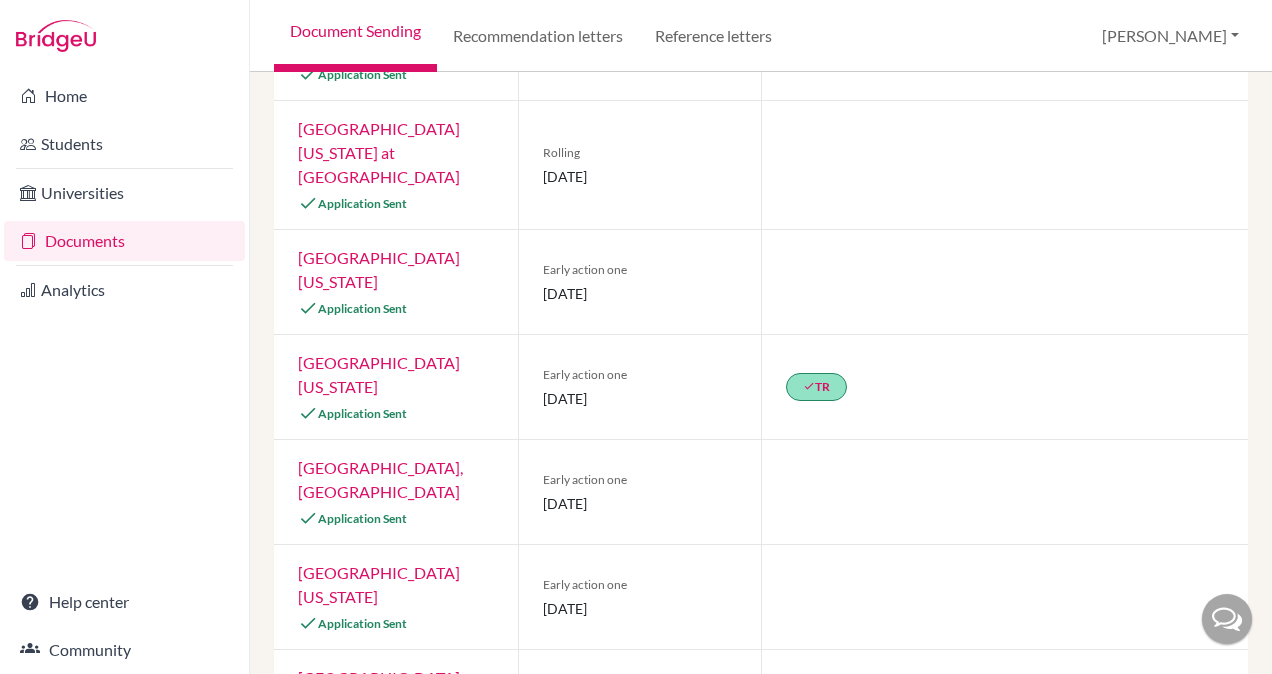 click on "[GEOGRAPHIC_DATA][US_STATE]–[GEOGRAPHIC_DATA]" at bounding box center (379, 701) 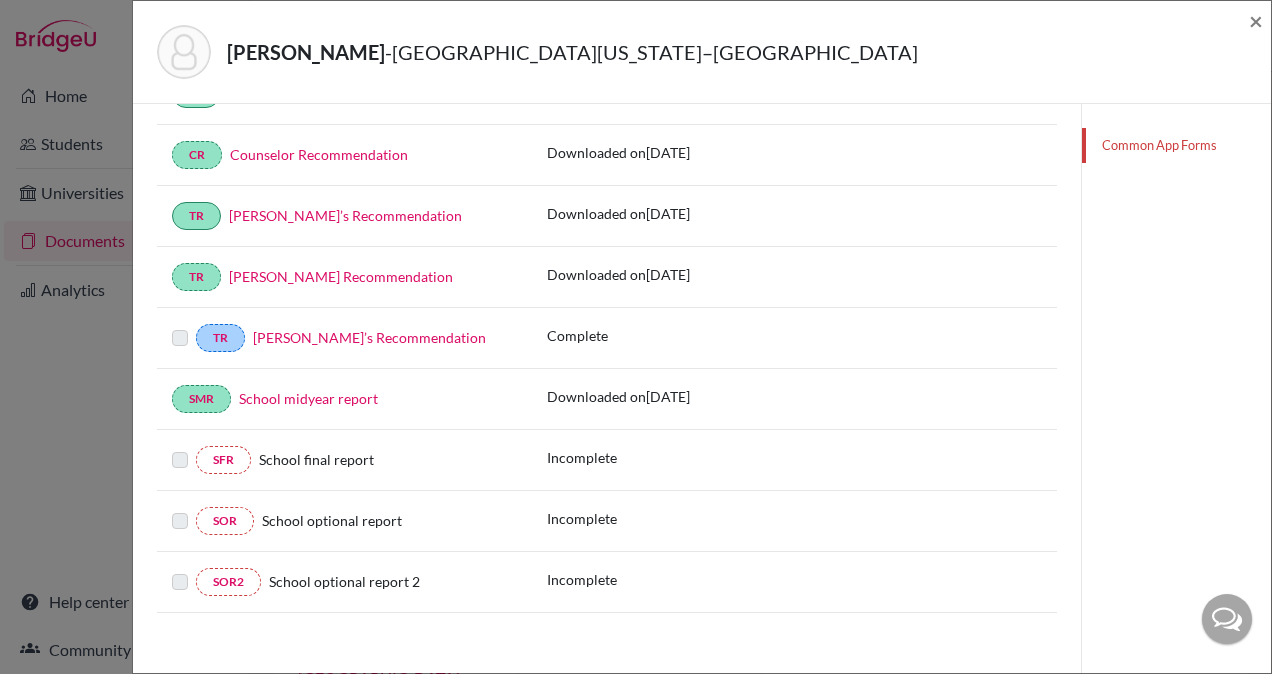 scroll, scrollTop: 414, scrollLeft: 0, axis: vertical 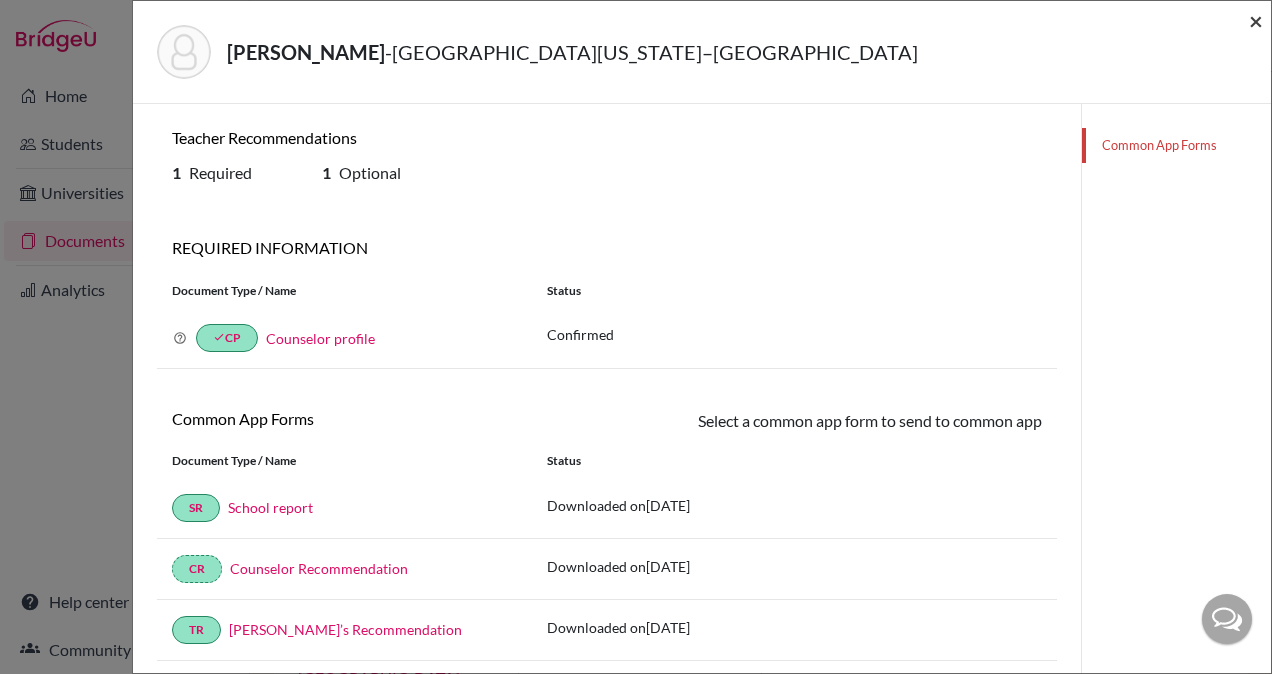 click on "×" at bounding box center [1256, 20] 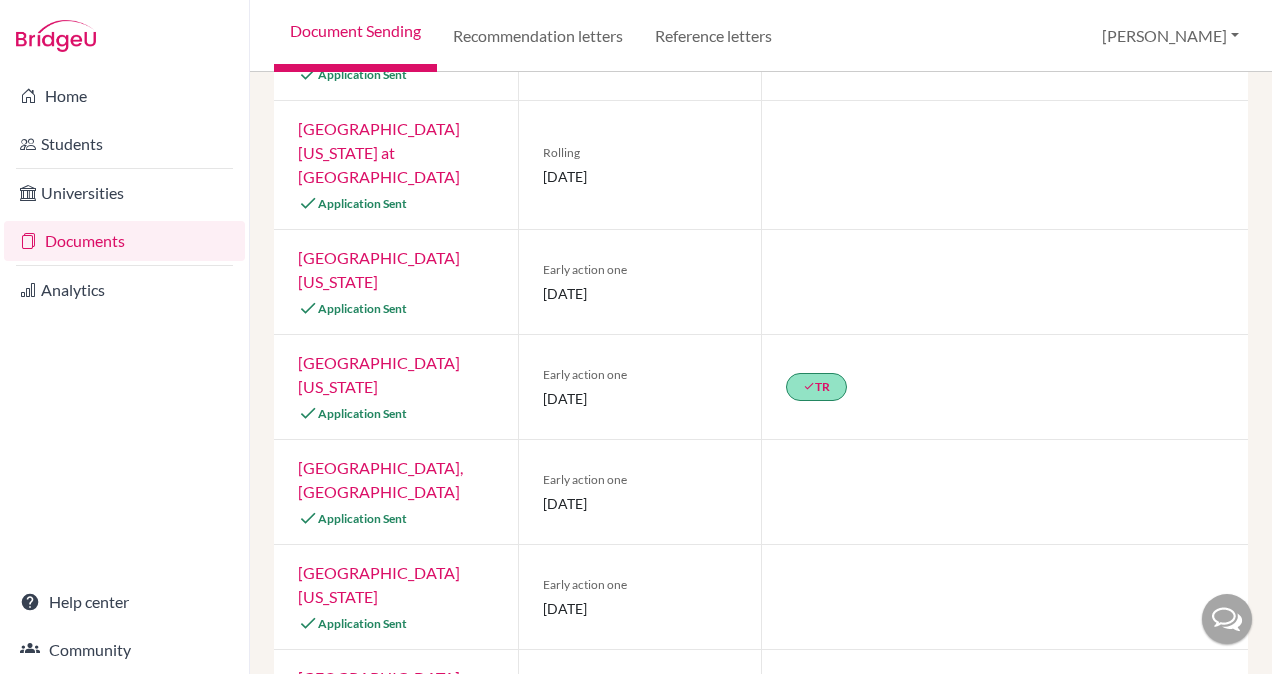 click on "[GEOGRAPHIC_DATA][US_STATE]–[GEOGRAPHIC_DATA]" at bounding box center (379, 701) 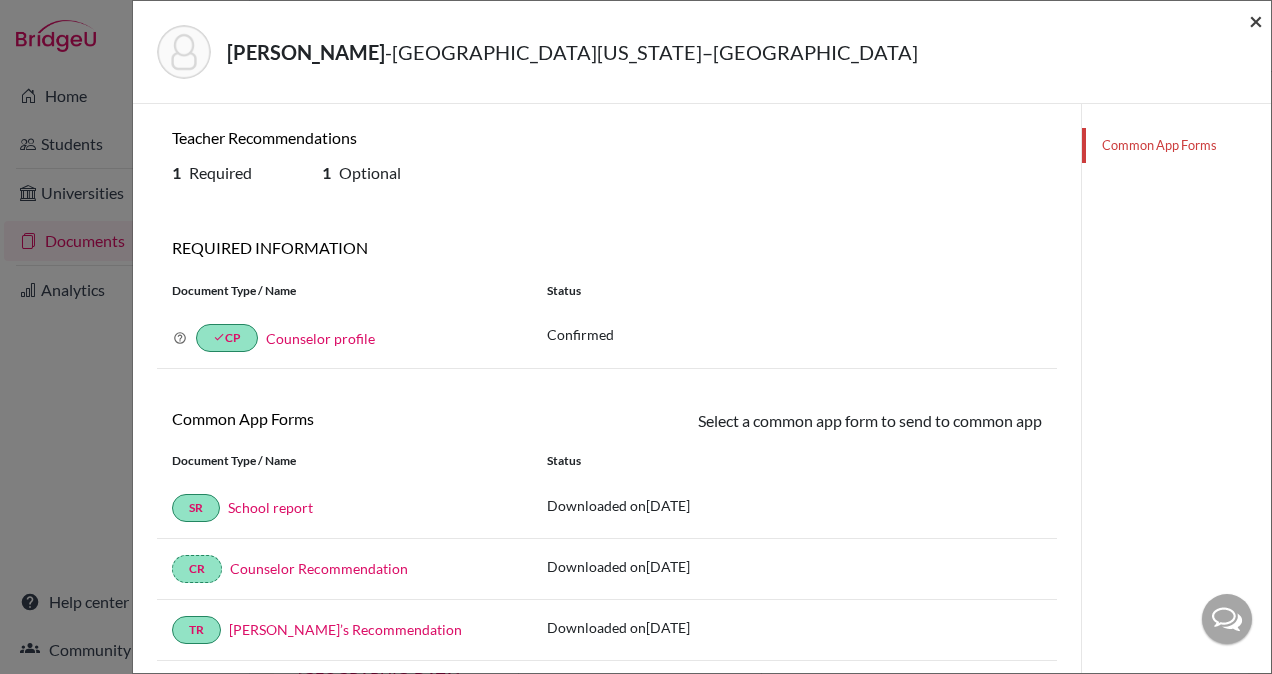 click on "×" at bounding box center (1256, 20) 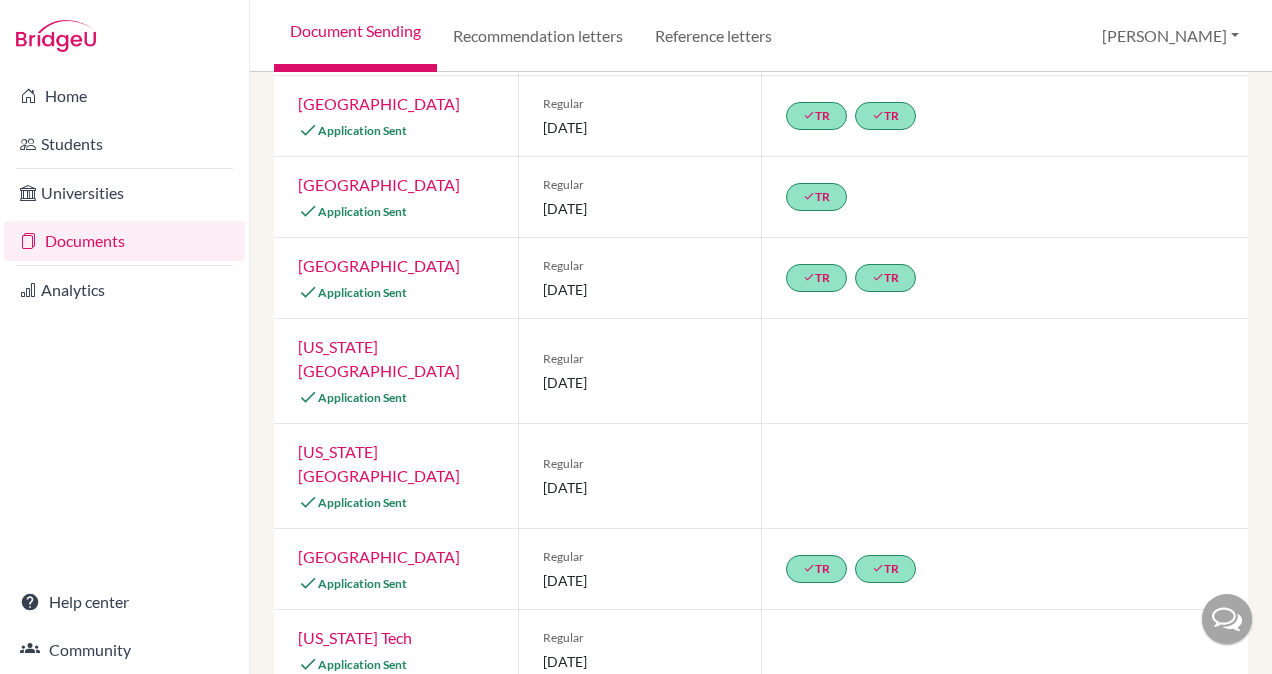 scroll, scrollTop: 0, scrollLeft: 0, axis: both 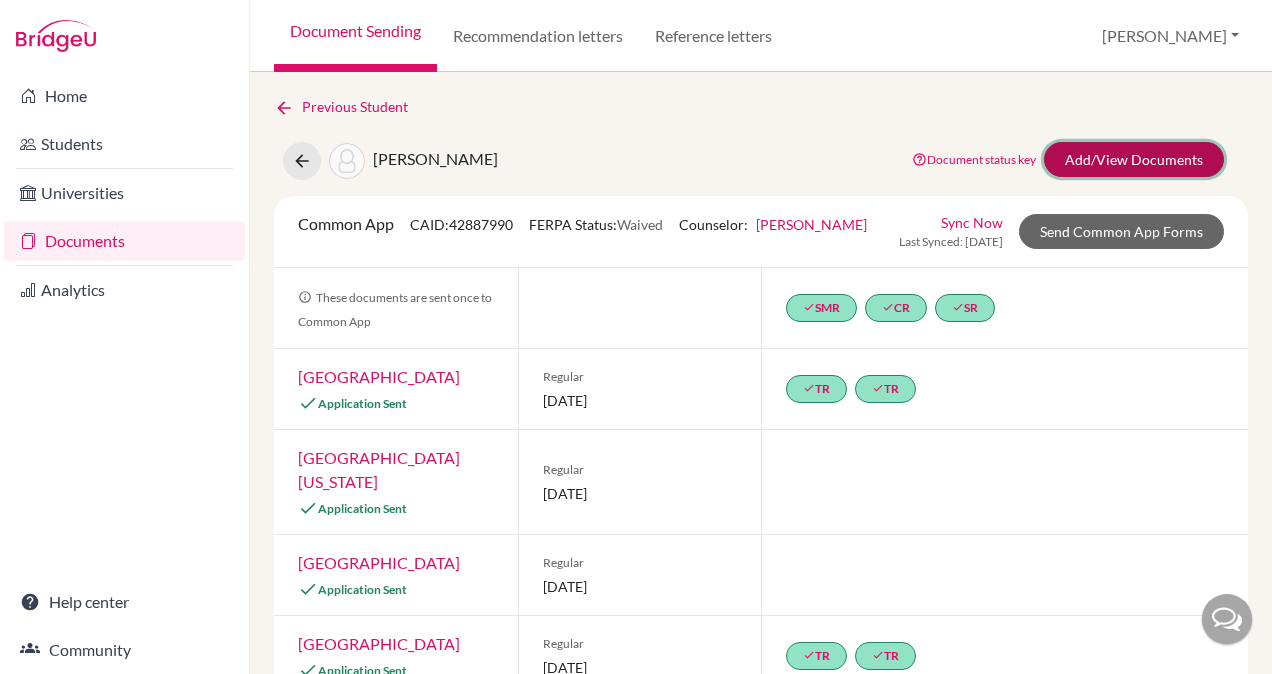click on "Add/View Documents" at bounding box center [1134, 159] 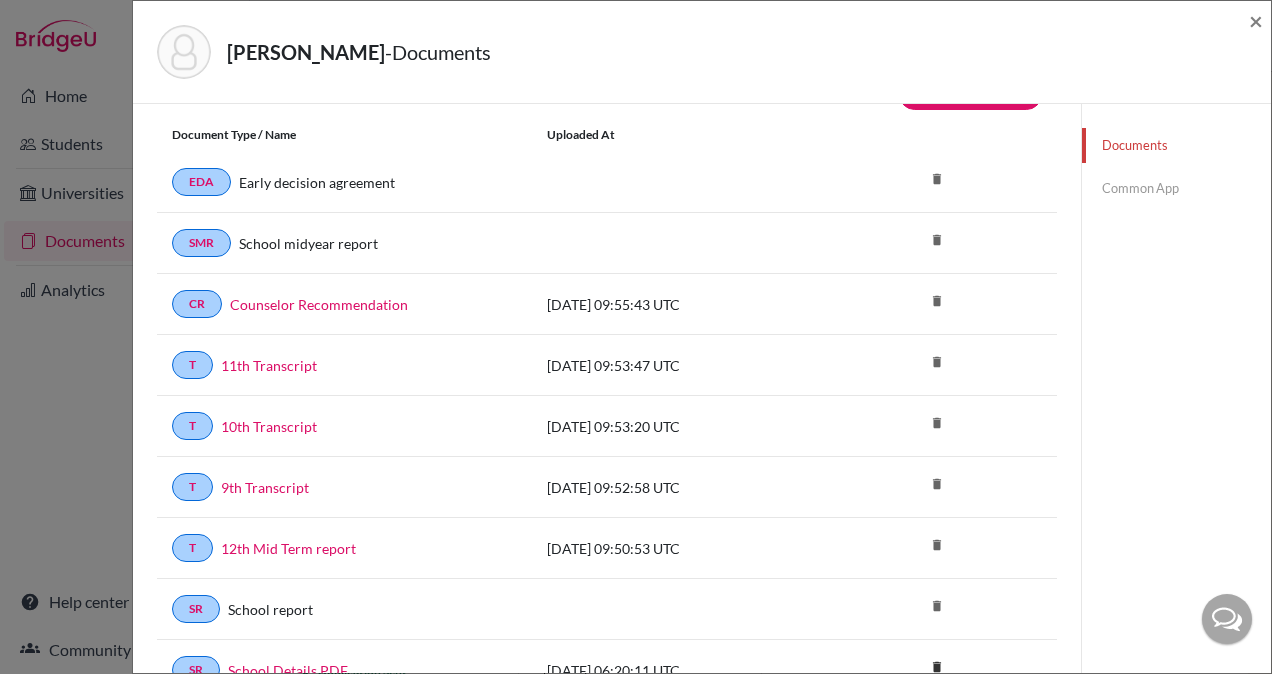 scroll, scrollTop: 0, scrollLeft: 0, axis: both 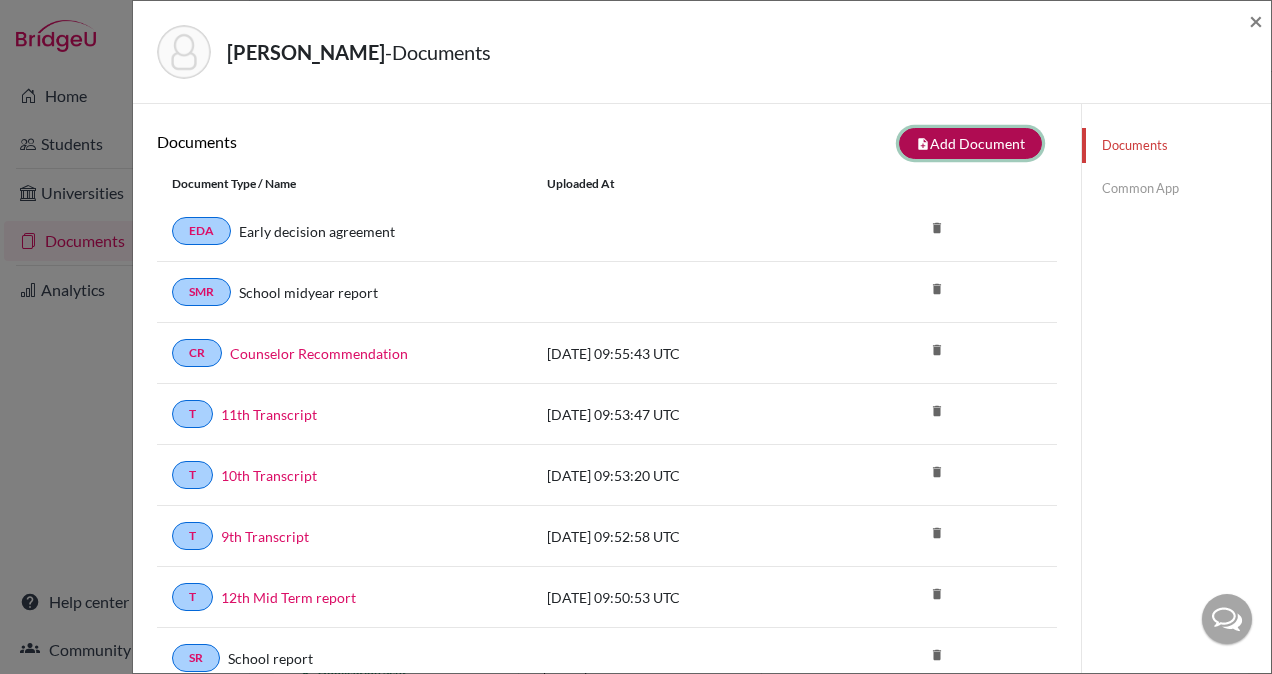click on "note_add  Add Document" at bounding box center [970, 143] 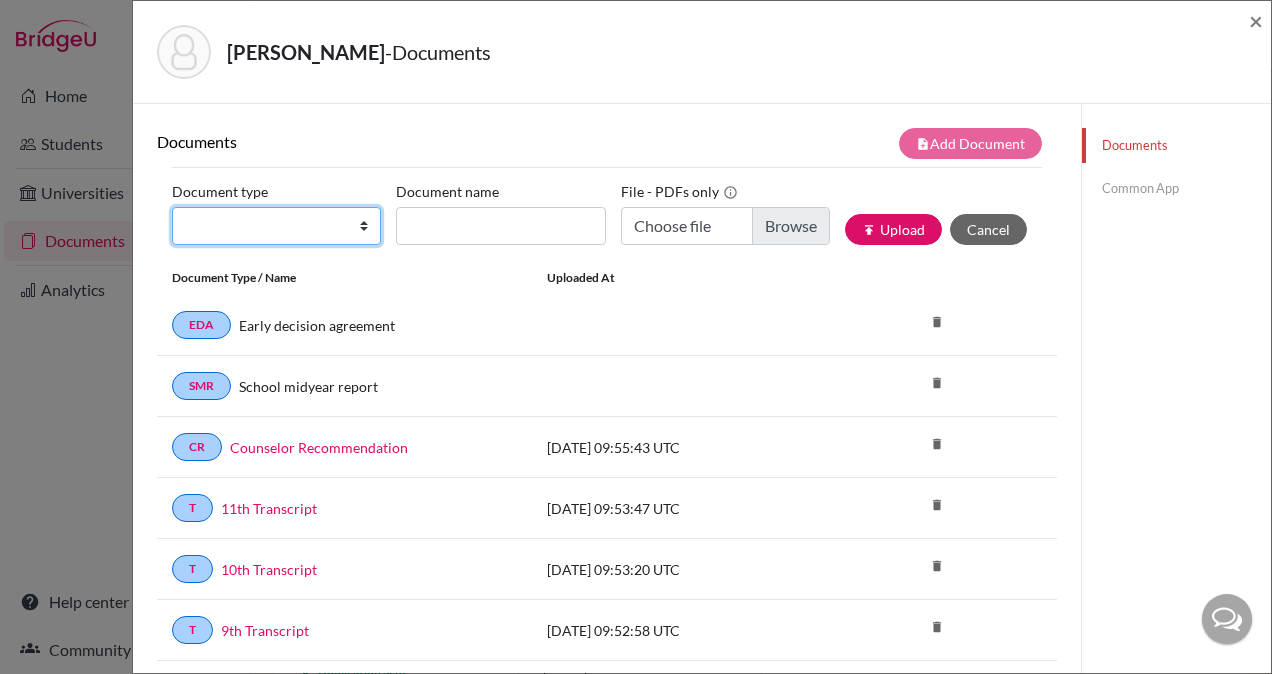 click on "Change explanation for Common App reports Counselor recommendation International official results School profile School report Teacher recommendation Transcript Transcript Courses Other" at bounding box center (276, 226) 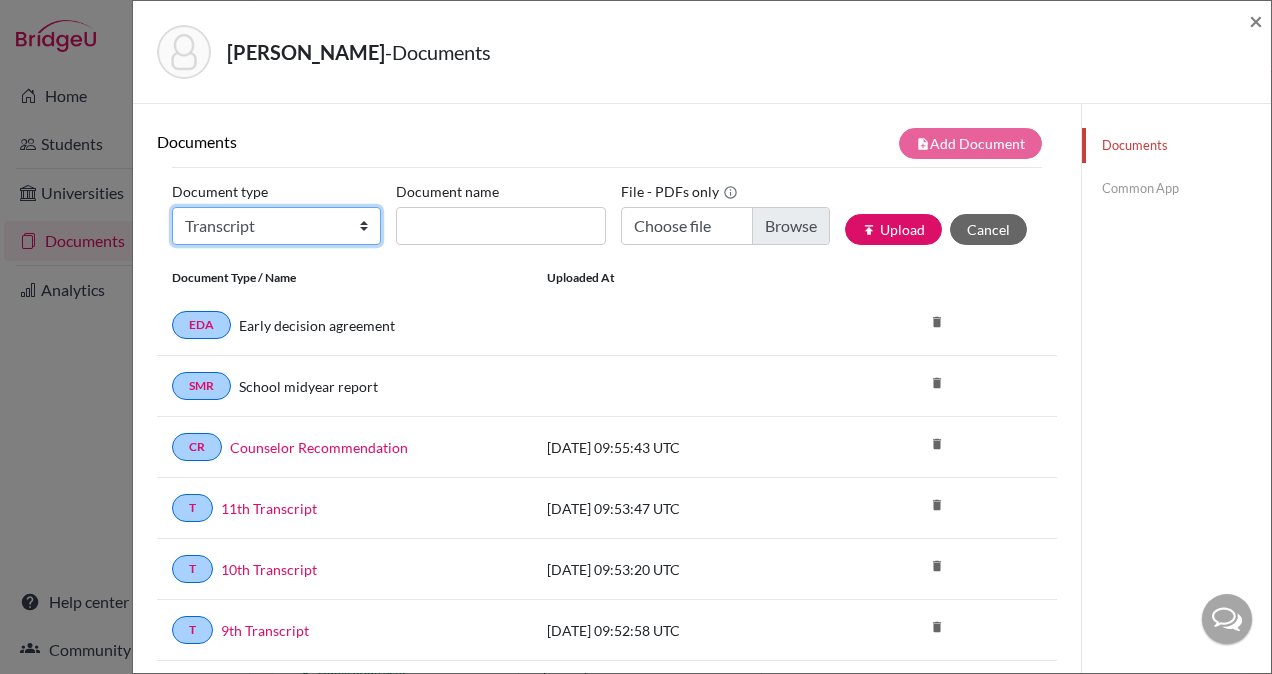 click on "Change explanation for Common App reports Counselor recommendation International official results School profile School report Teacher recommendation Transcript Transcript Courses Other" at bounding box center (276, 226) 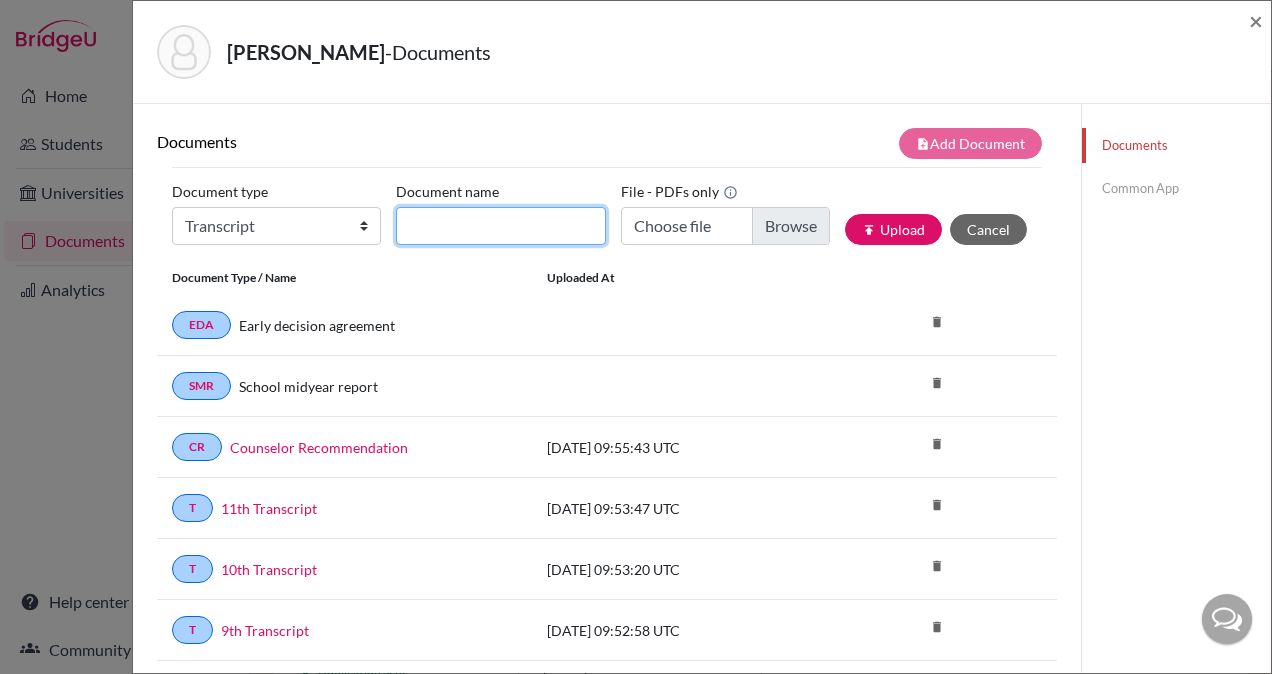 click on "Document name" 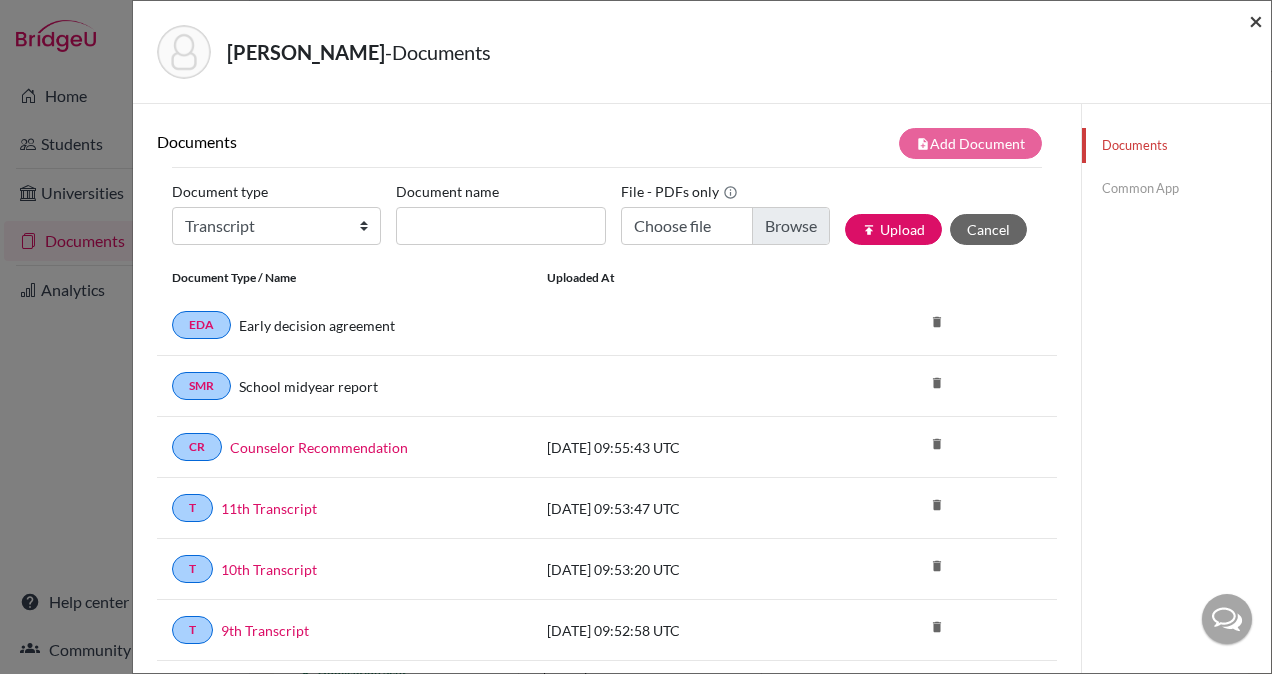 click on "×" at bounding box center [1256, 20] 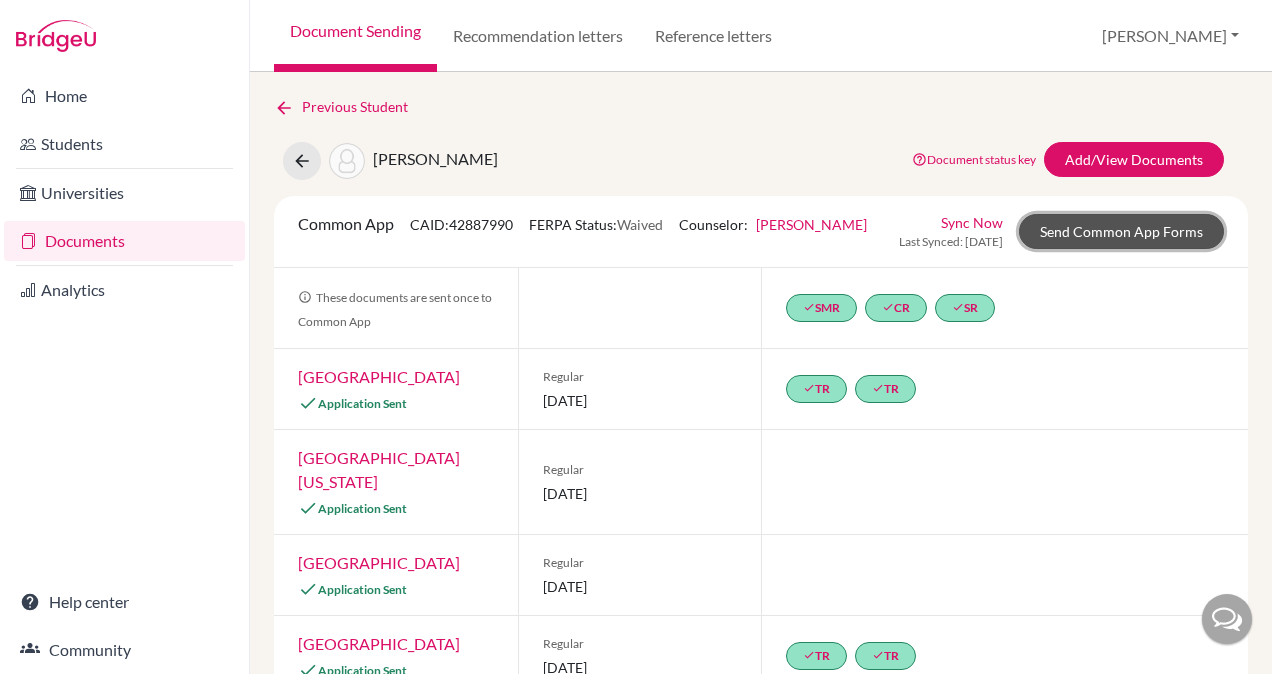 click on "Send Common App Forms" at bounding box center [1121, 231] 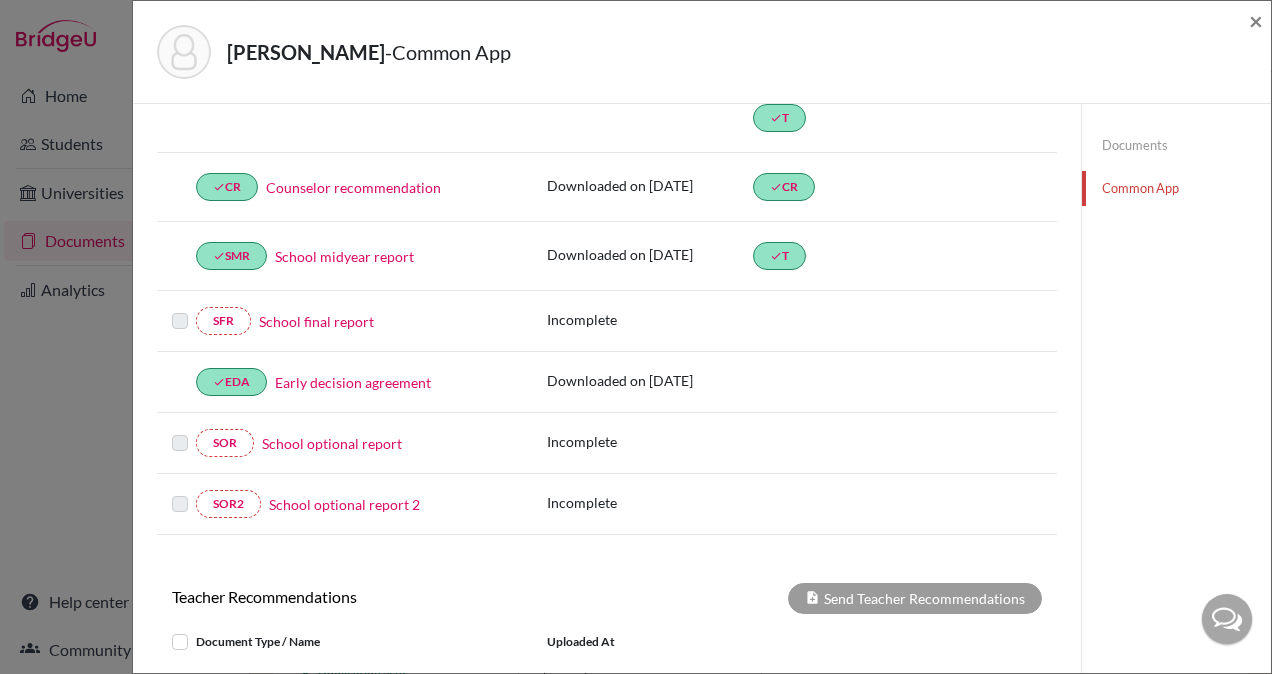 scroll, scrollTop: 398, scrollLeft: 0, axis: vertical 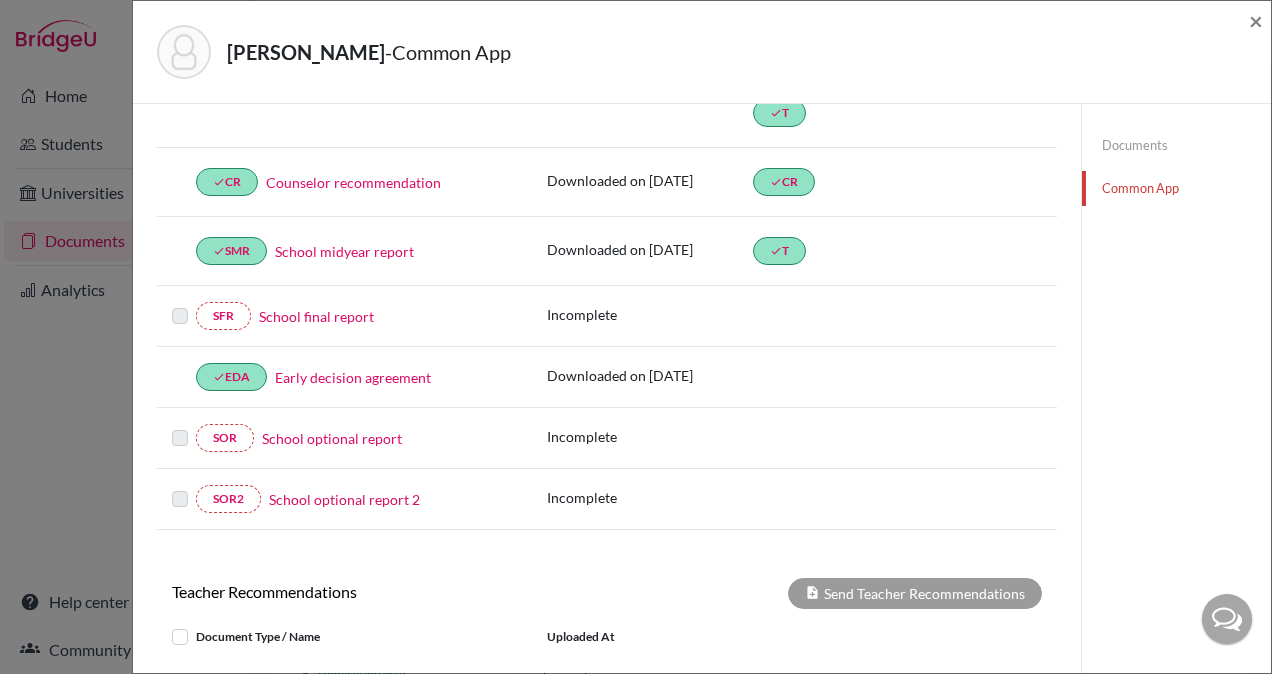 click on "School final report" at bounding box center (316, 316) 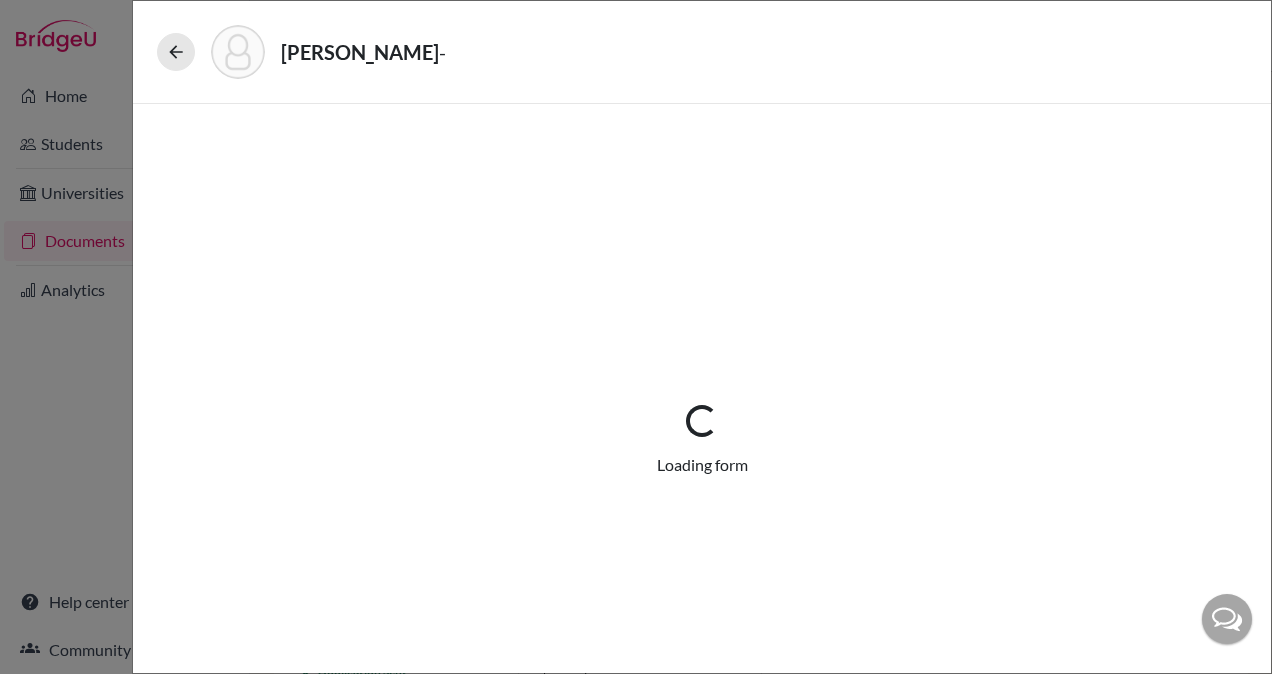 select on "5" 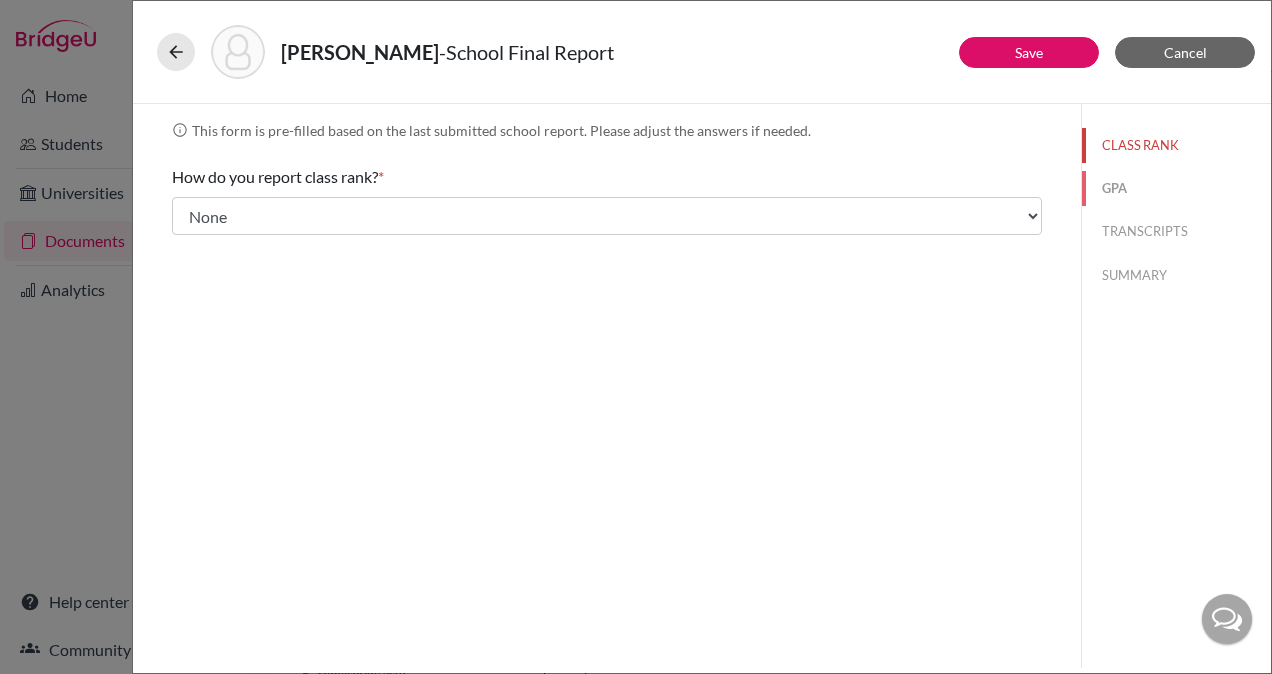 click on "GPA" at bounding box center [1176, 188] 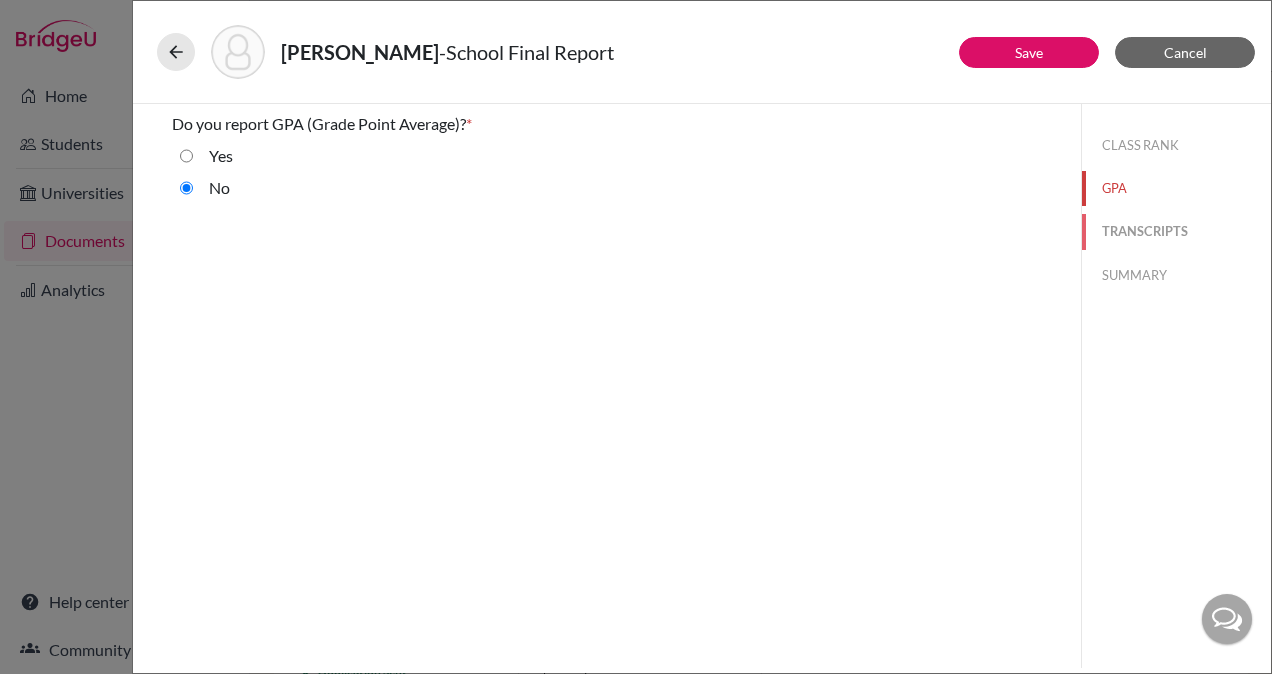 click on "TRANSCRIPTS" at bounding box center (1176, 231) 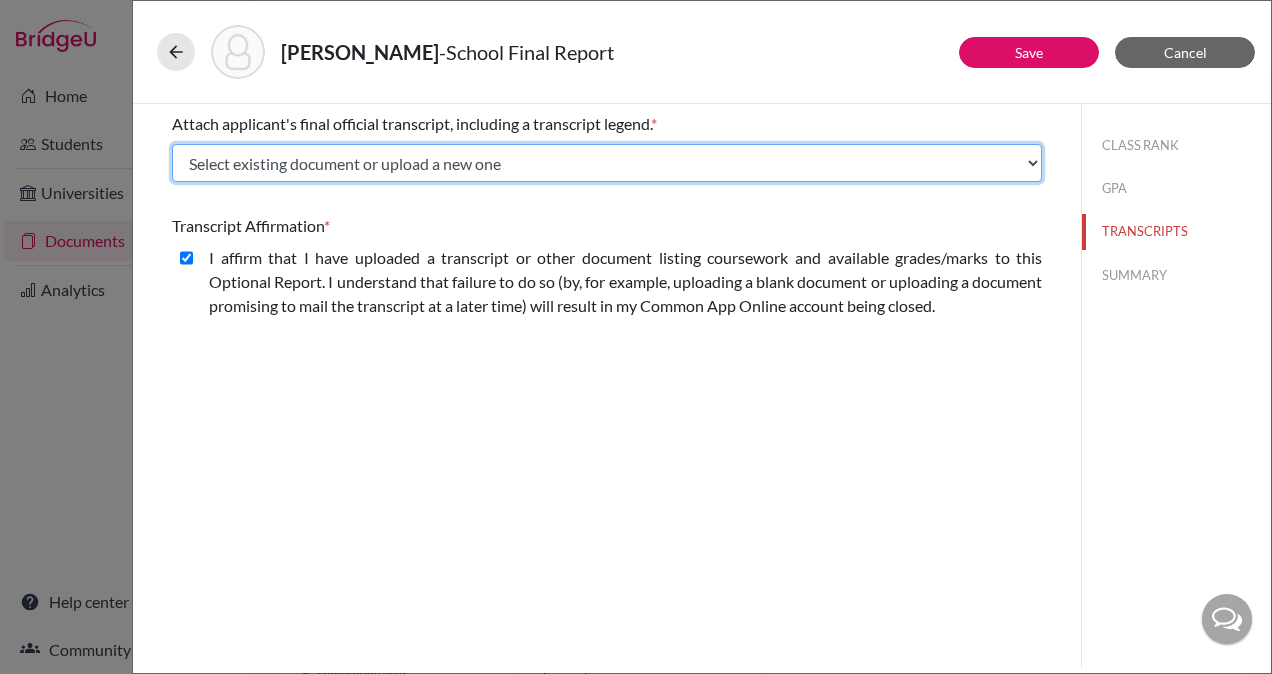 click on "Select existing document or upload a new one 10th Transcript 12th Mid Term report 9th Transcript 11th Transcript Upload New File" 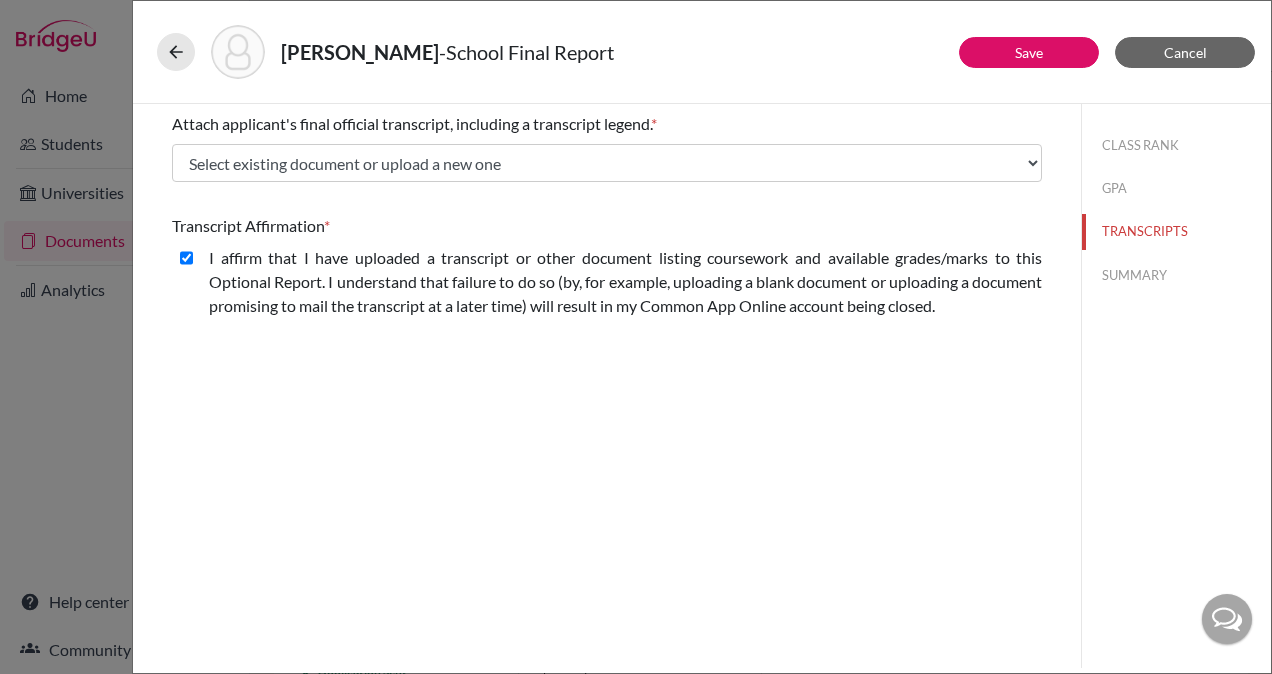 click on "Attach applicant's final official transcript, including a transcript legend.  * Select existing document or upload a new one 10th Transcript 12th Mid Term report 9th Transcript 11th Transcript Upload New File Transcript Affirmation  * I affirm that I have uploaded a transcript or other document listing coursework and available grades/marks to this Optional Report. I understand that failure to do so (by, for example, uploading a blank document or uploading a document promising to mail the transcript at a later time) will result in my Common App Online account being closed." at bounding box center (607, 386) 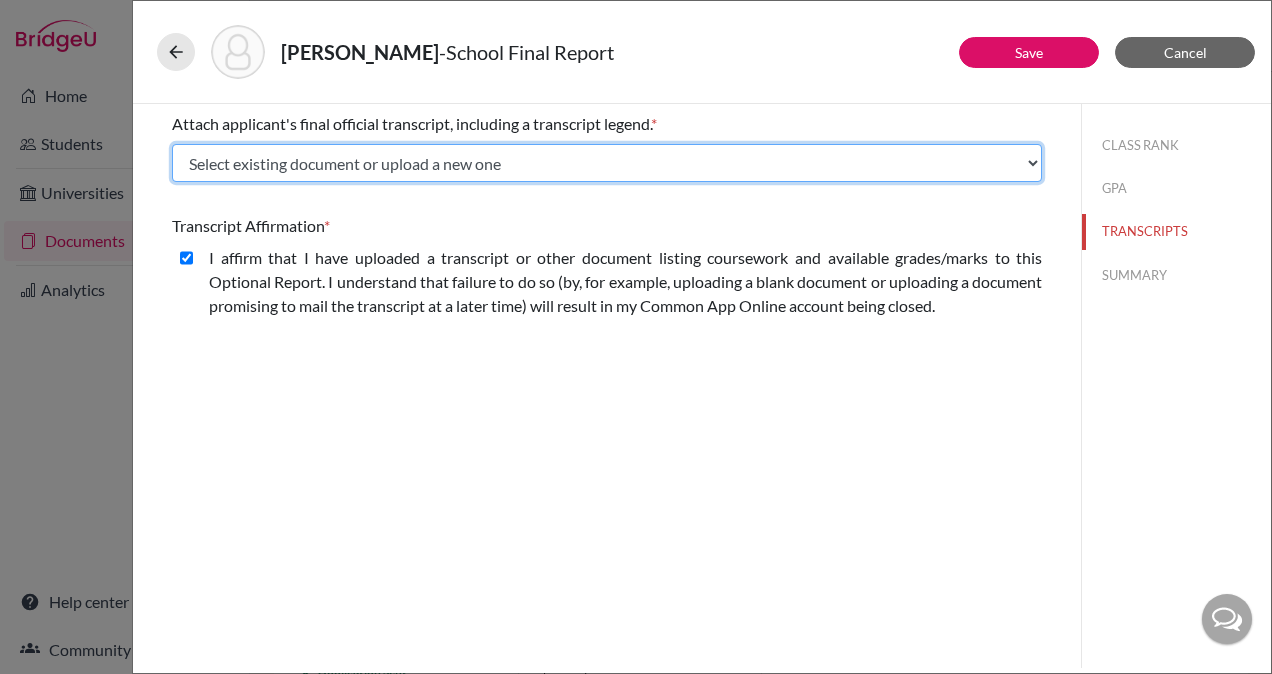 click on "Select existing document or upload a new one 10th Transcript 12th Mid Term report 9th Transcript 11th Transcript Upload New File" 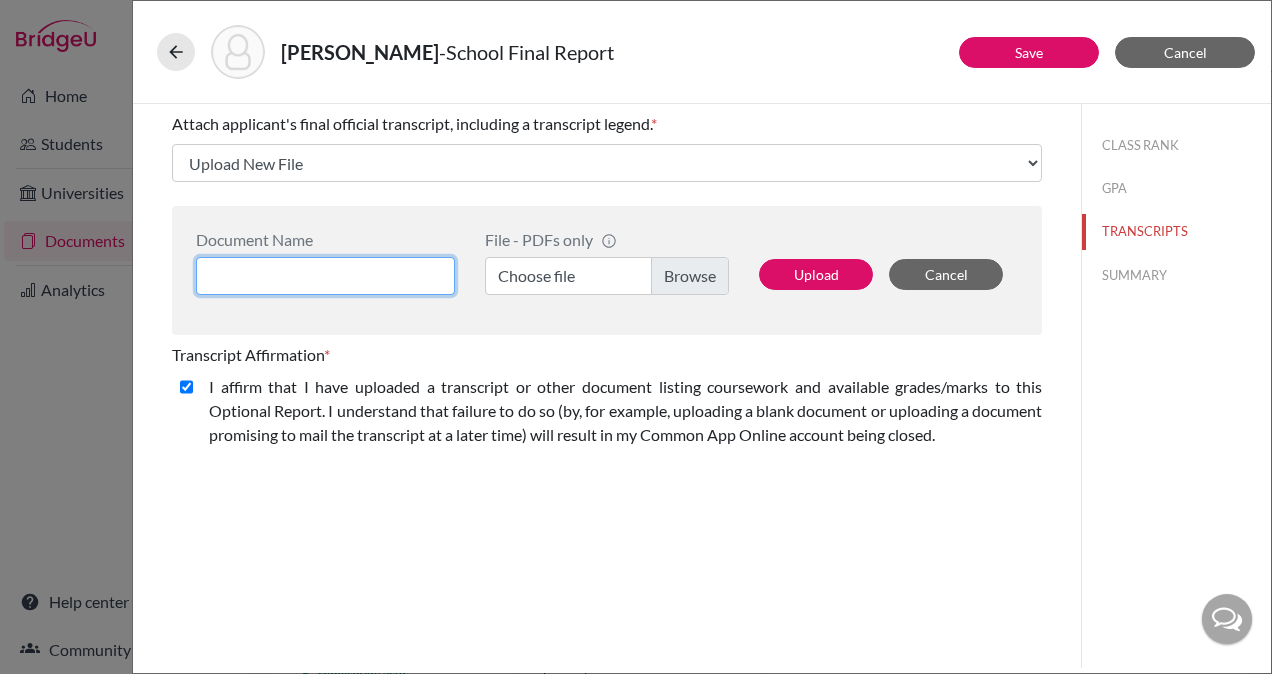 click at bounding box center [325, 276] 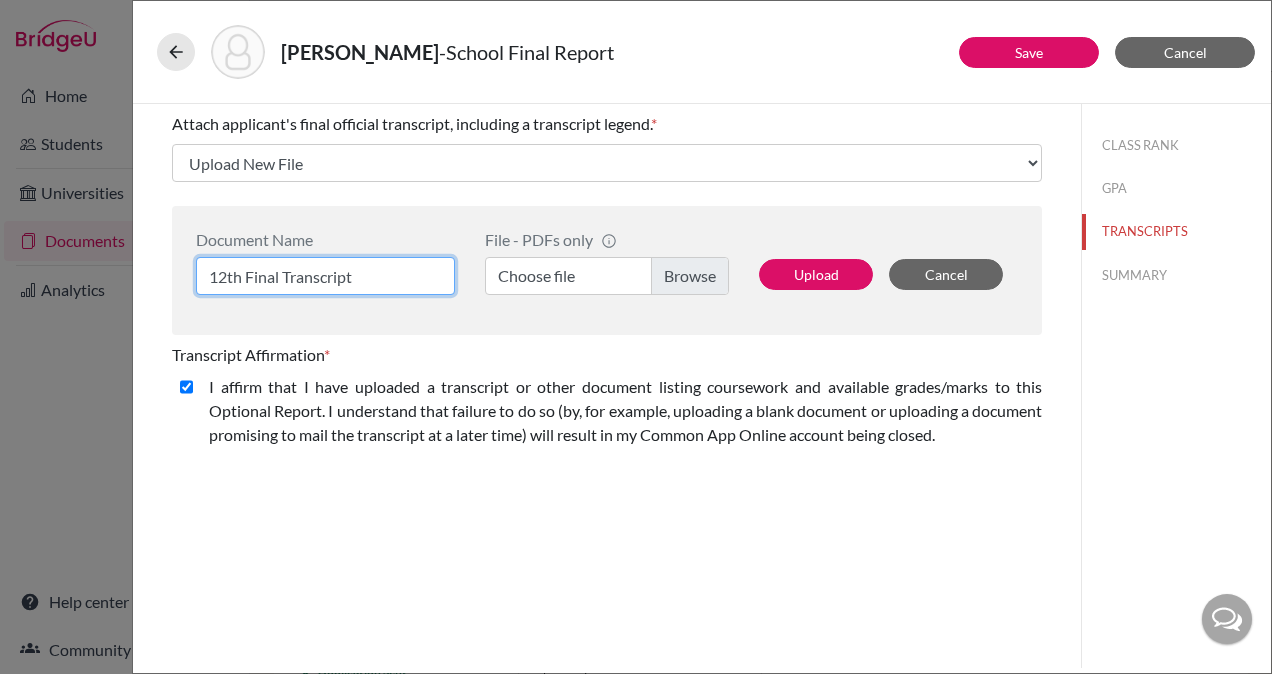 type on "12th Final Transcript" 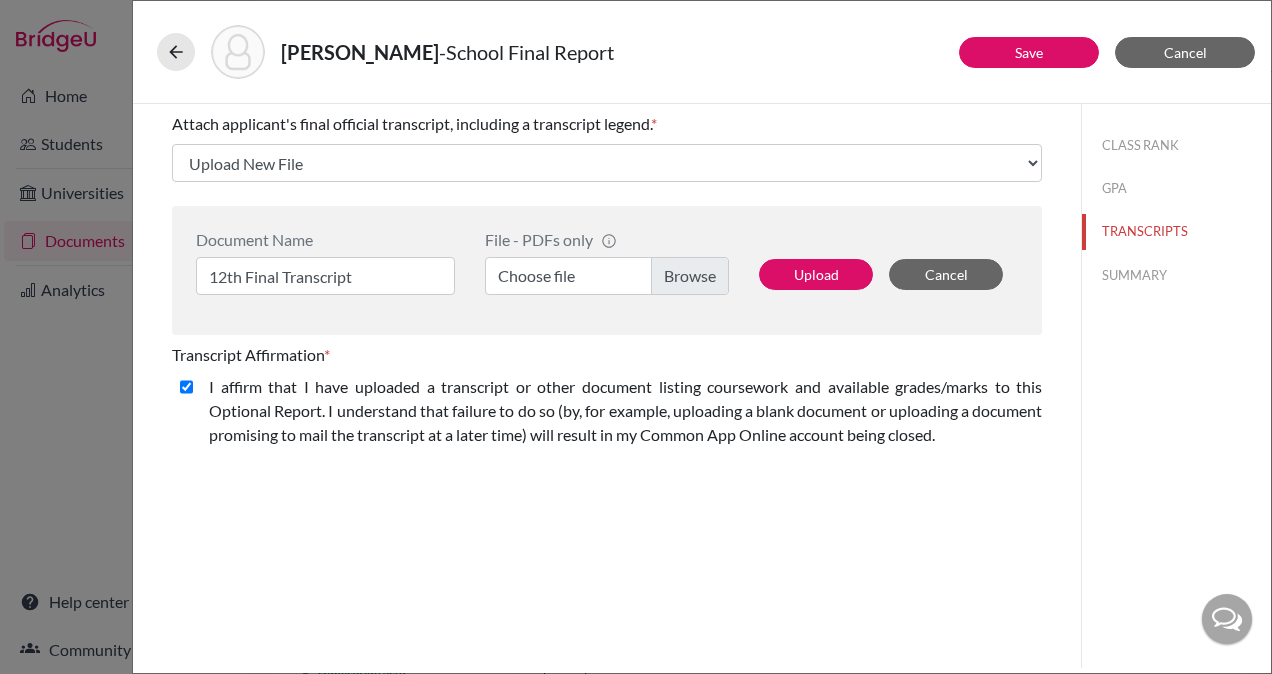 click on "Choose file" at bounding box center (607, 276) 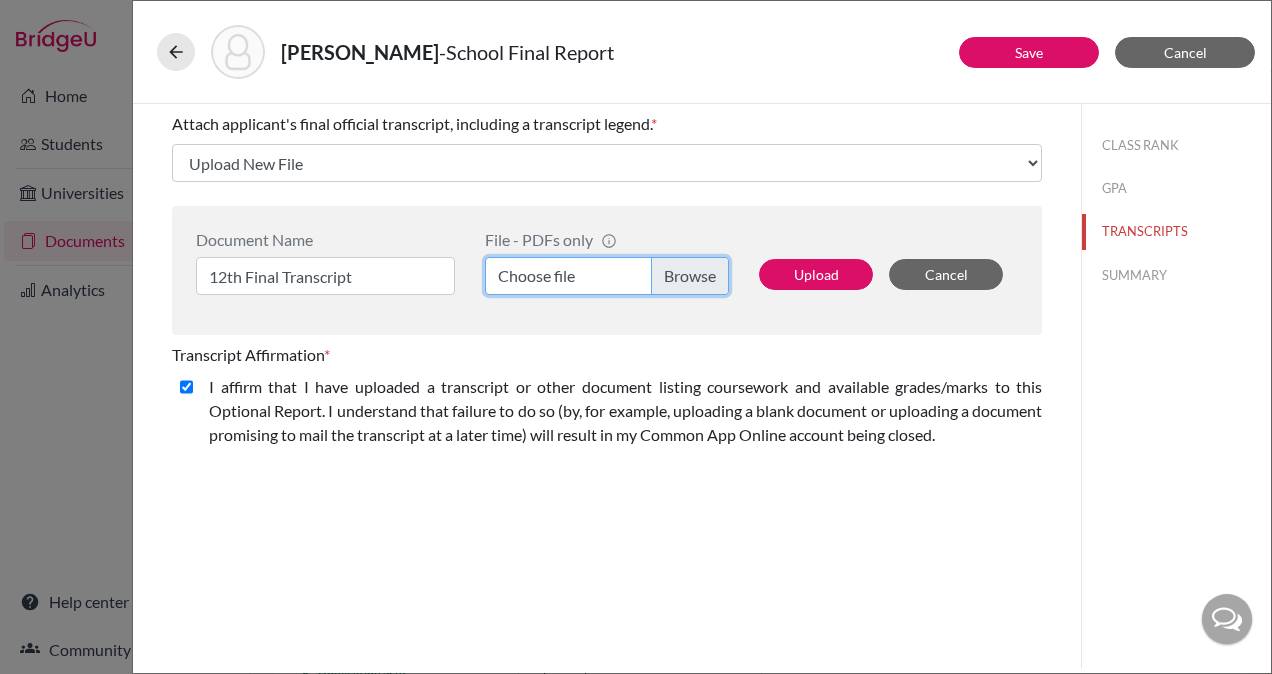 click on "Choose file" at bounding box center (607, 276) 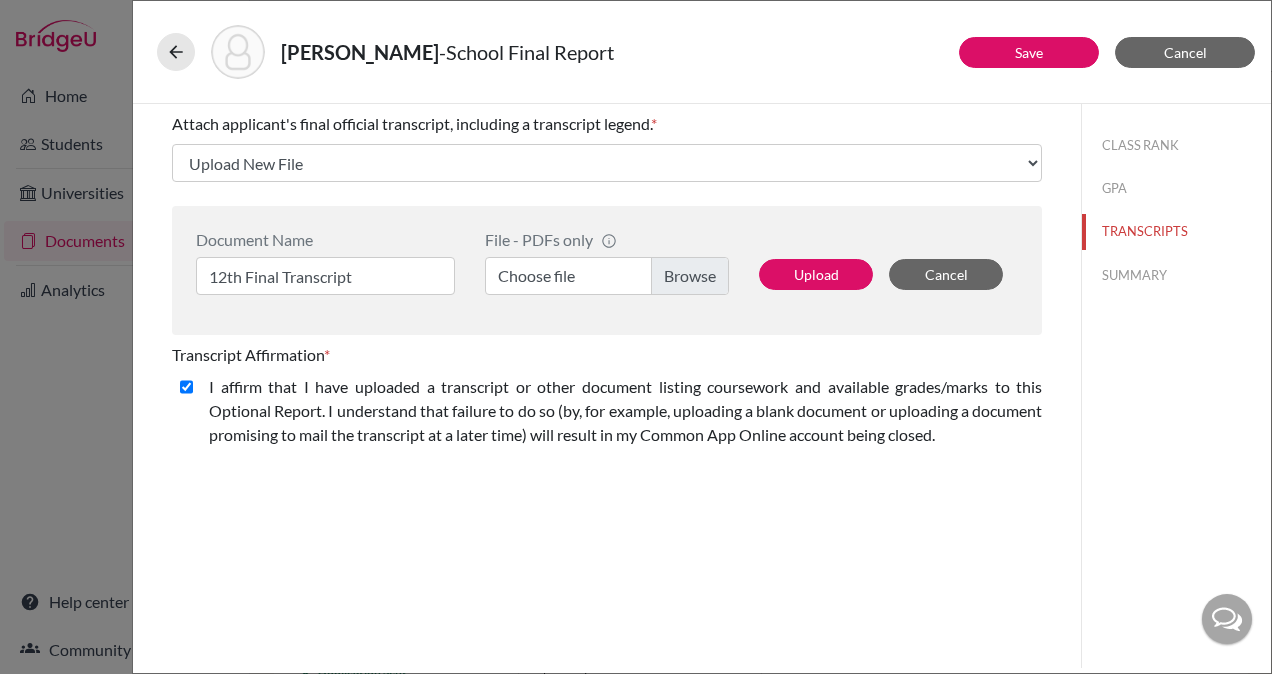click on "Choose file" at bounding box center [607, 276] 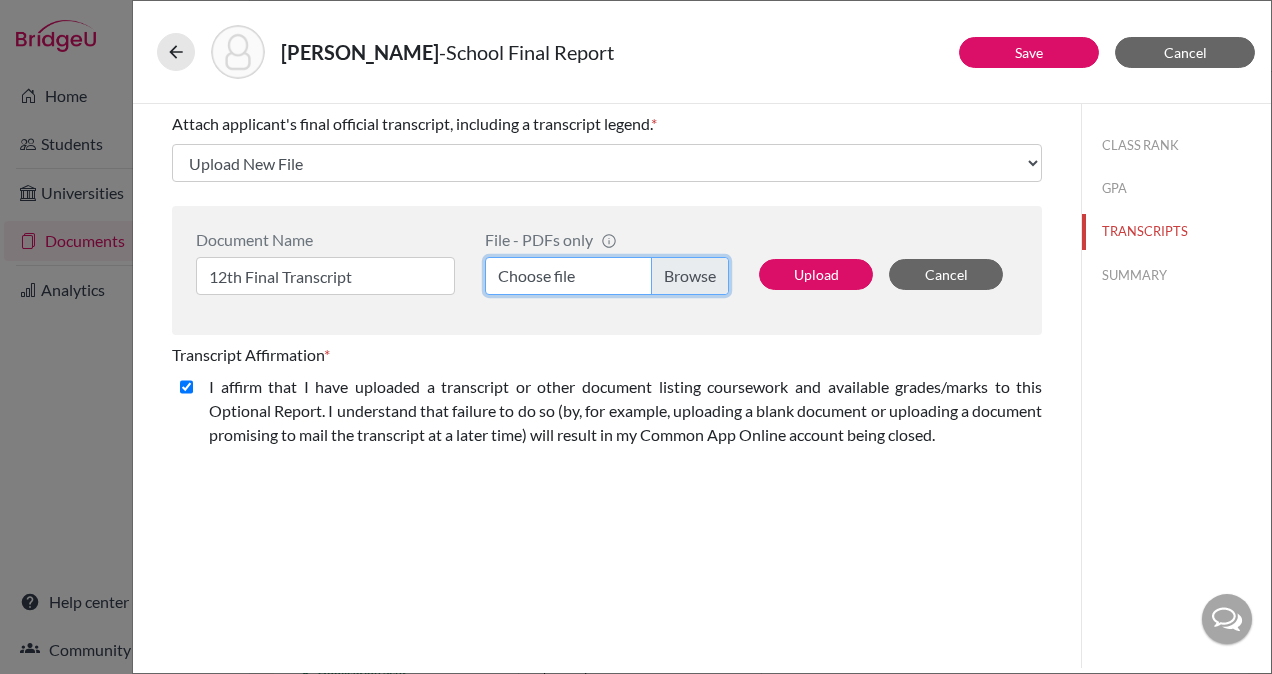 click on "Choose file" at bounding box center [607, 276] 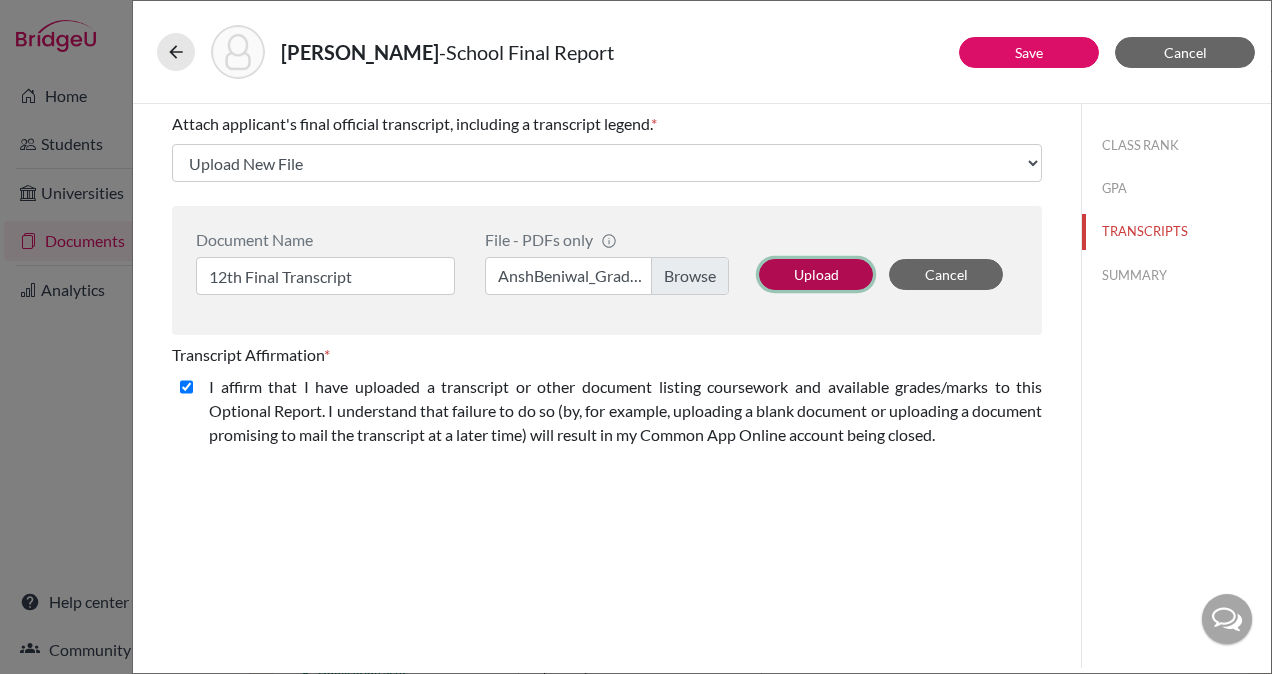 click on "Upload" at bounding box center [816, 274] 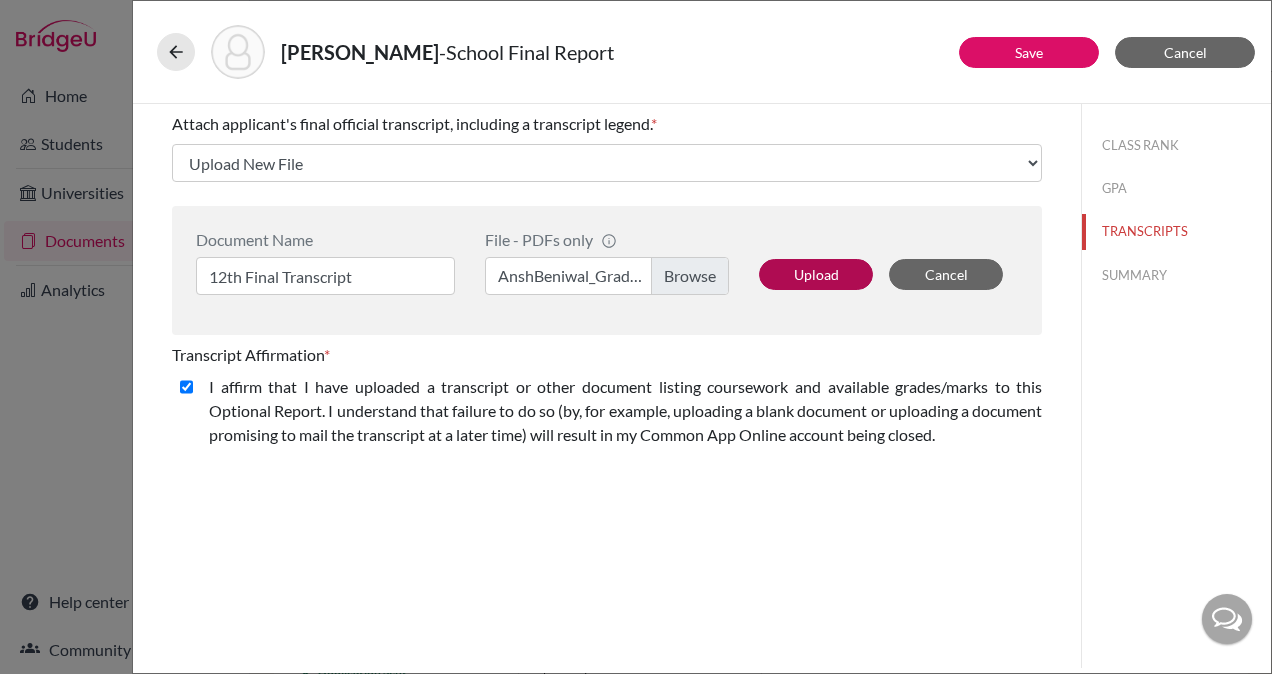 select on "656412" 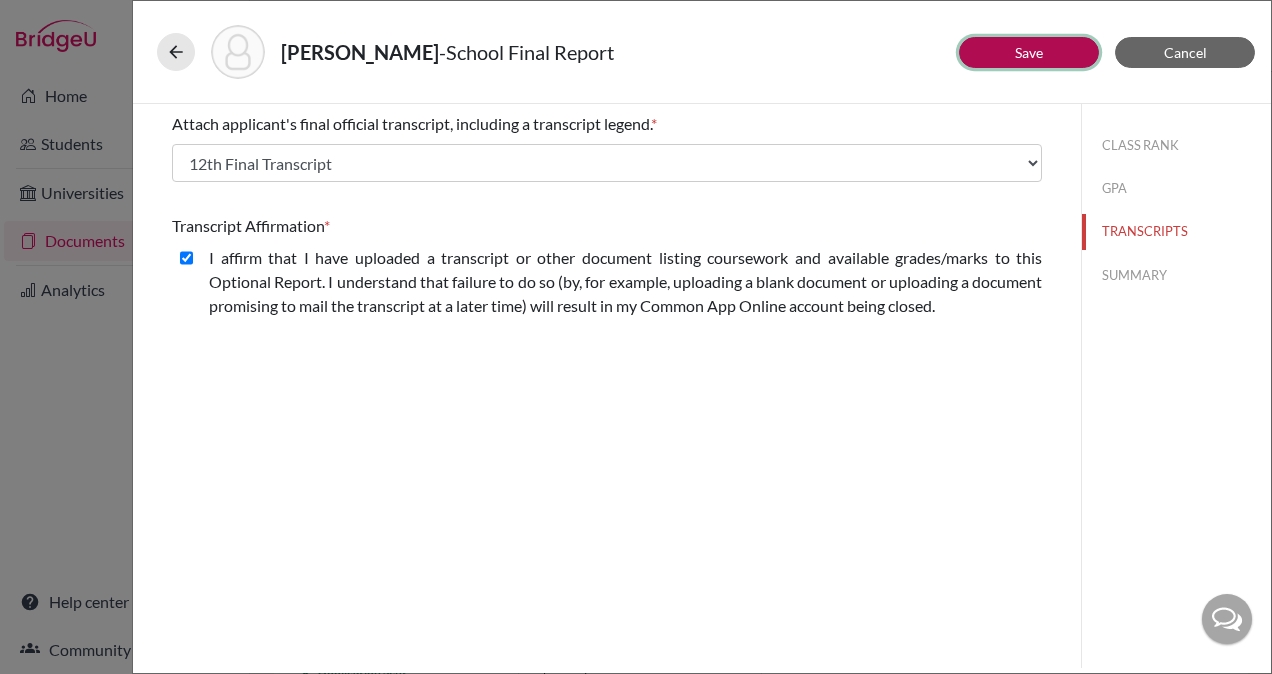 click on "Save" at bounding box center [1029, 52] 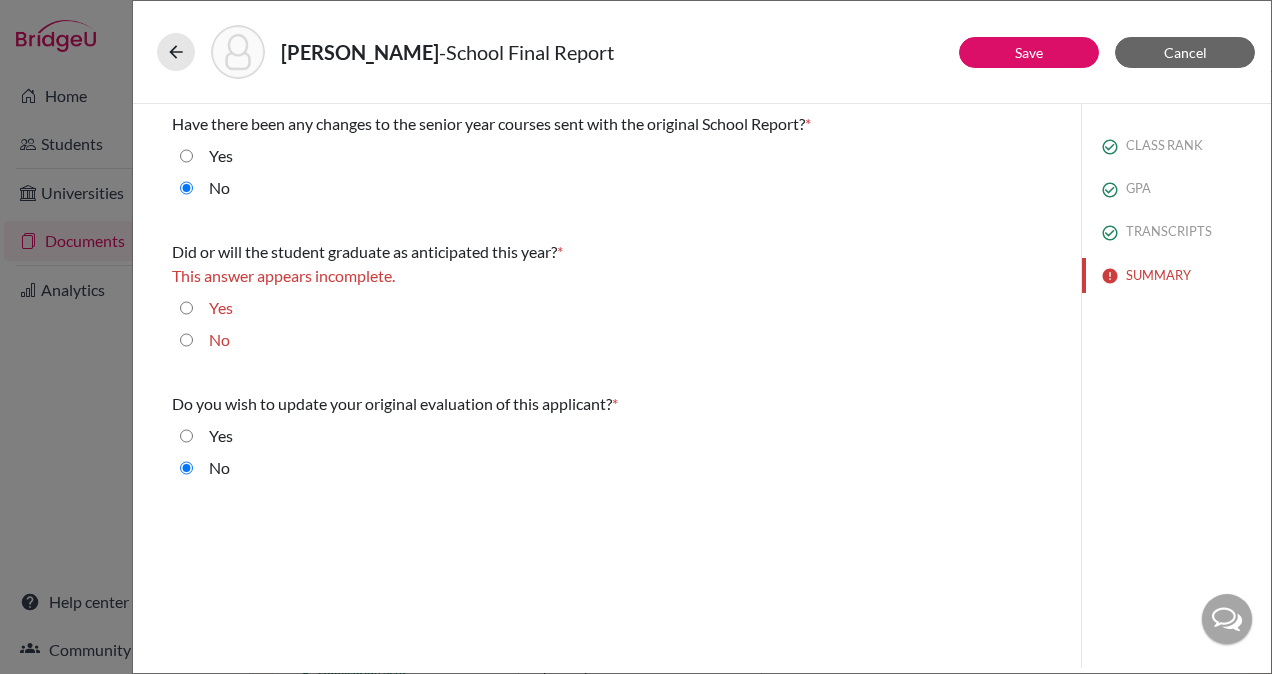 click on "Yes" at bounding box center (186, 308) 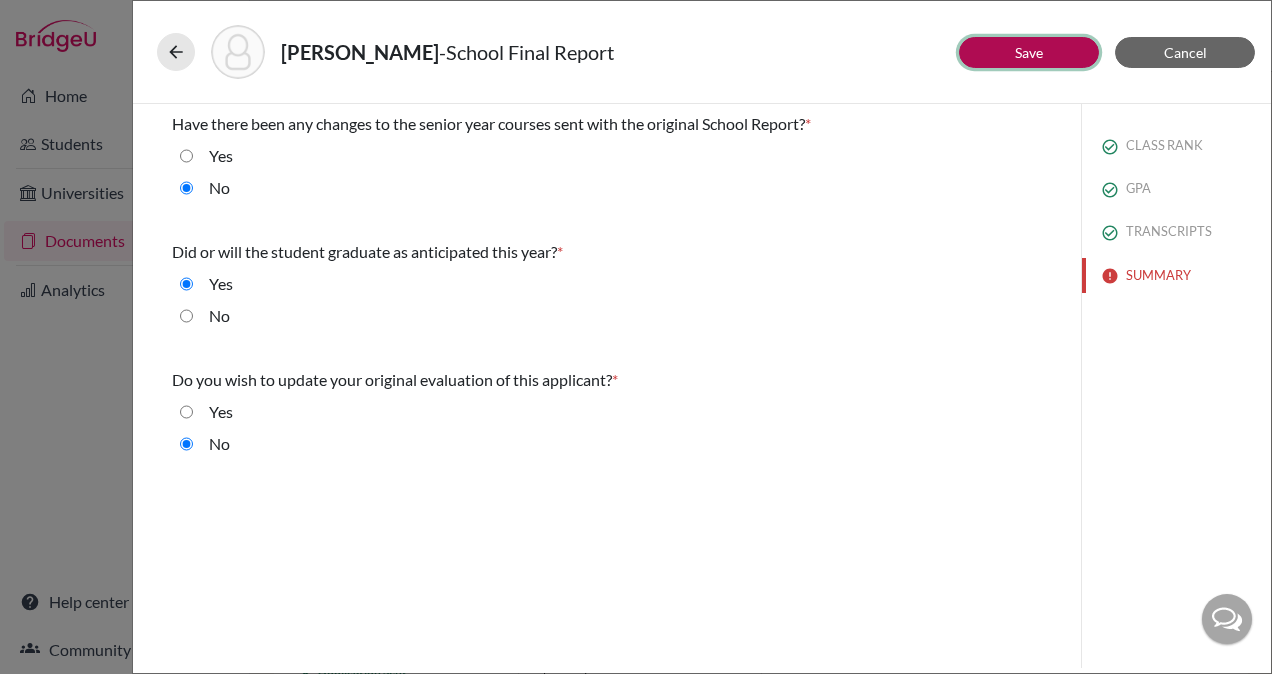 click on "Save" at bounding box center [1029, 52] 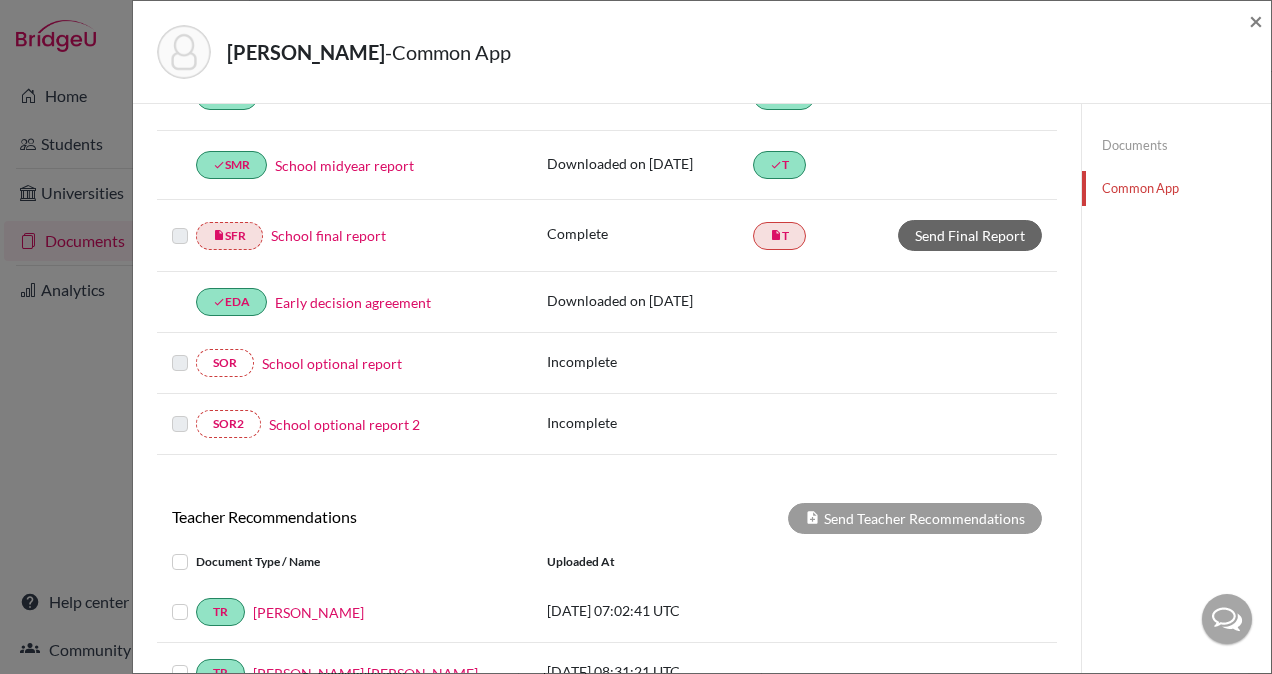 scroll, scrollTop: 483, scrollLeft: 0, axis: vertical 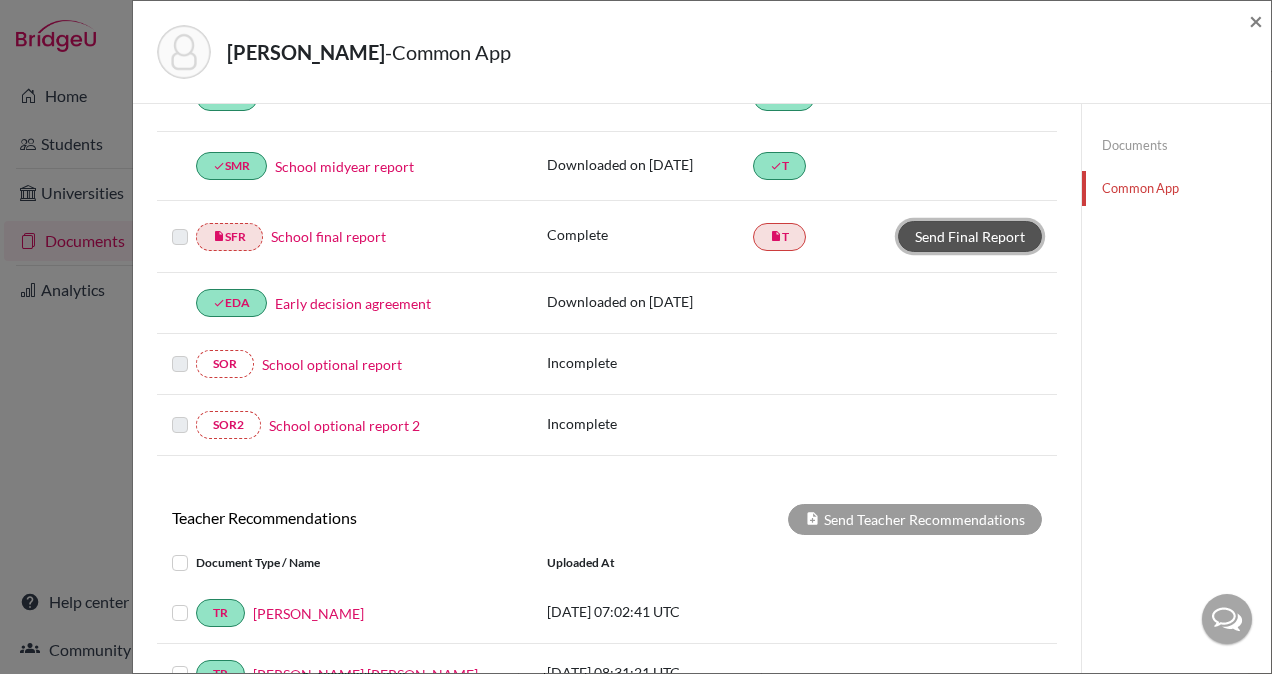 click on "Send Final Report" at bounding box center [970, 236] 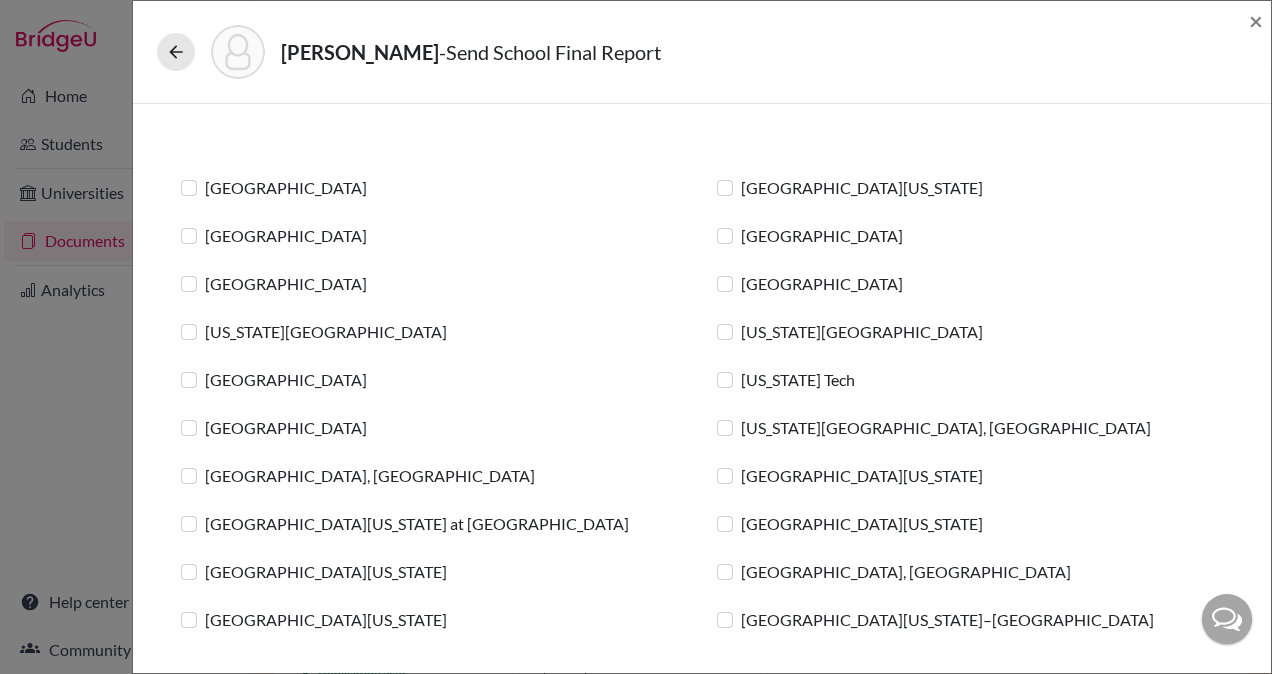 scroll, scrollTop: 104, scrollLeft: 0, axis: vertical 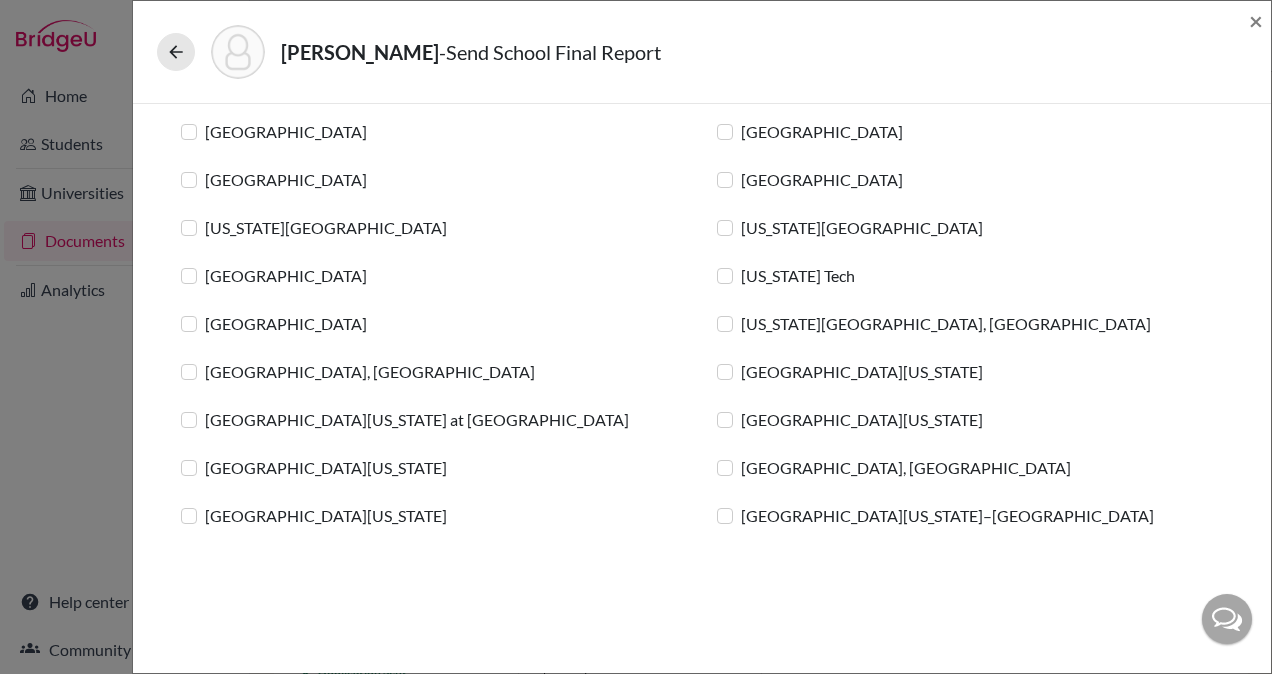 click on "[GEOGRAPHIC_DATA][US_STATE]–[GEOGRAPHIC_DATA]" at bounding box center (947, 516) 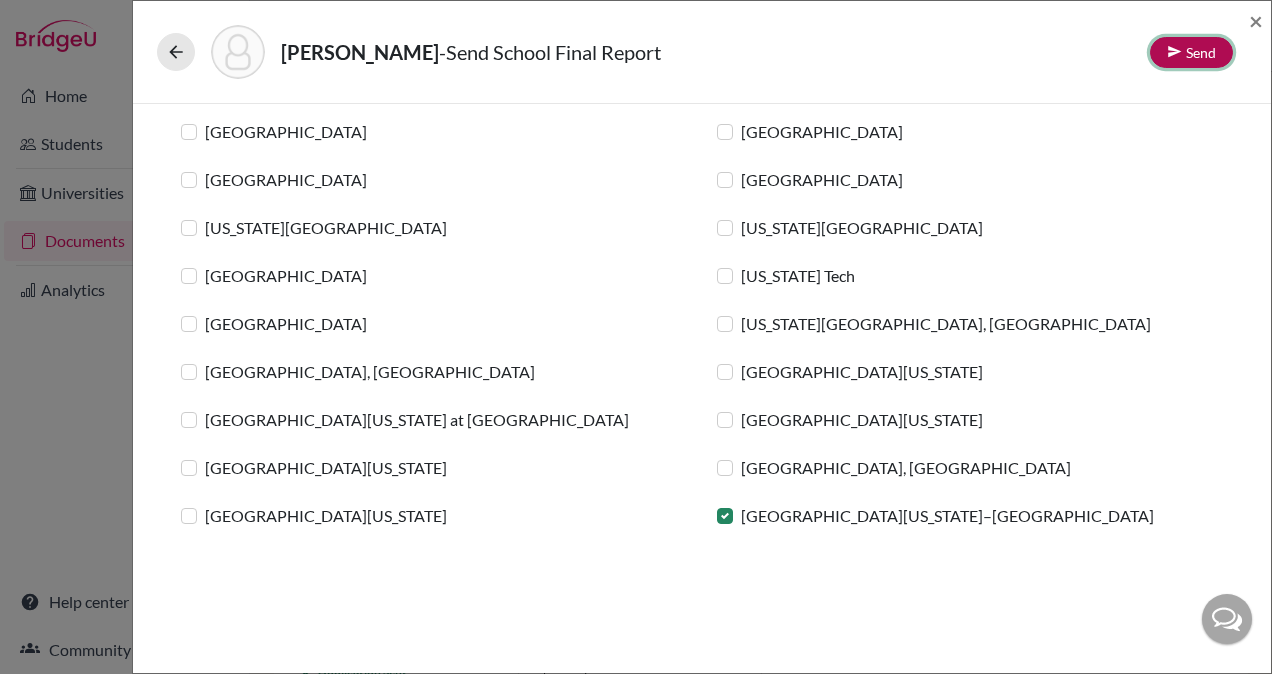 click on "Send" 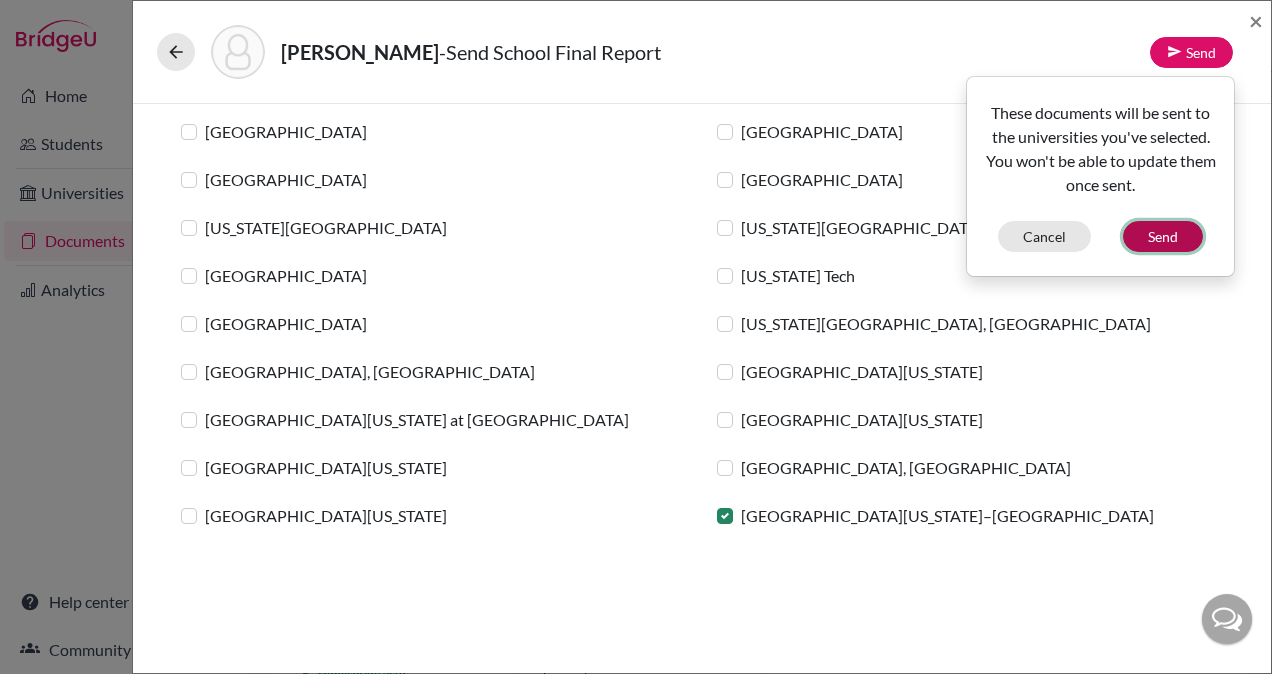click on "Send" at bounding box center (1163, 236) 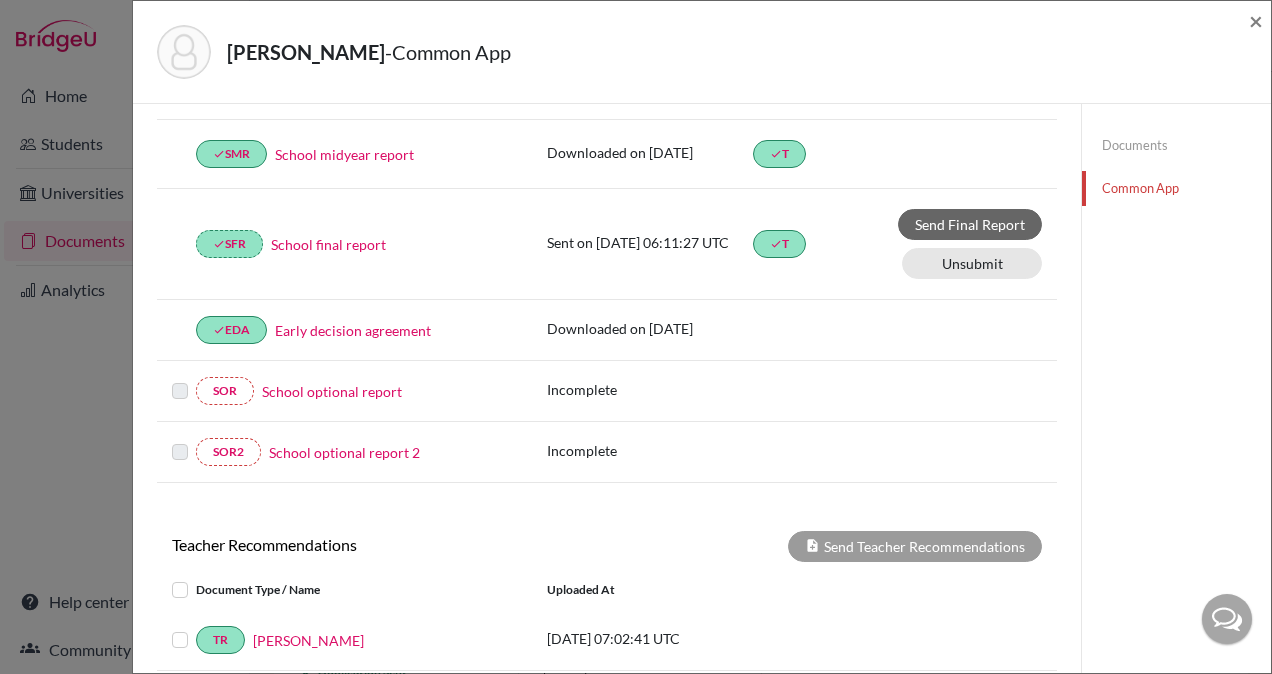 scroll, scrollTop: 592, scrollLeft: 0, axis: vertical 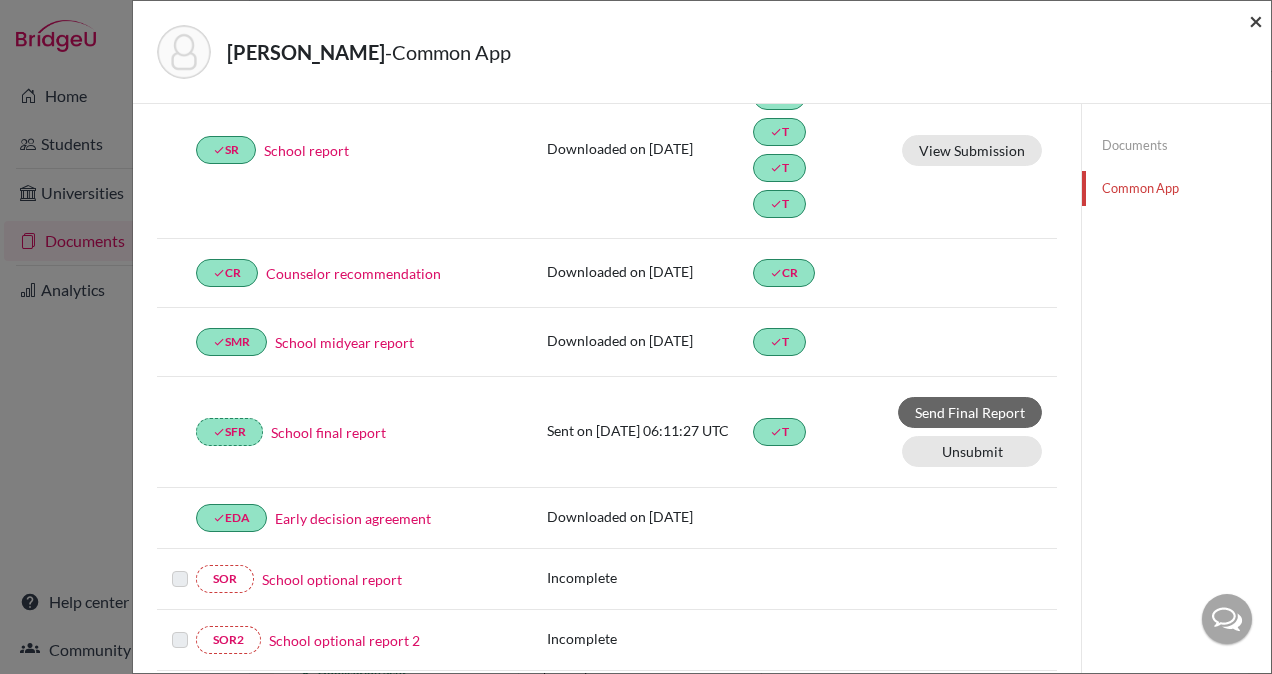 click on "×" at bounding box center [1256, 20] 